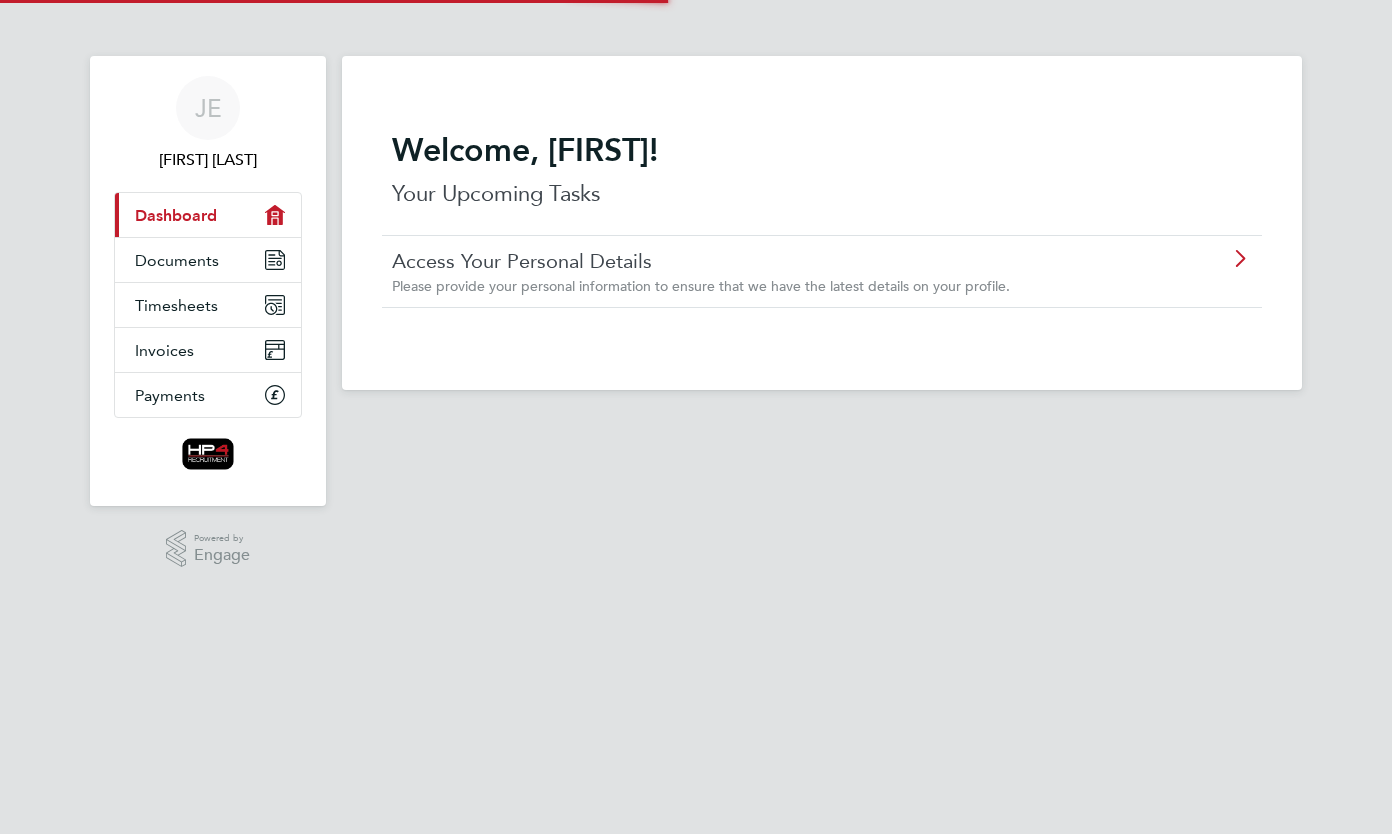 scroll, scrollTop: 0, scrollLeft: 0, axis: both 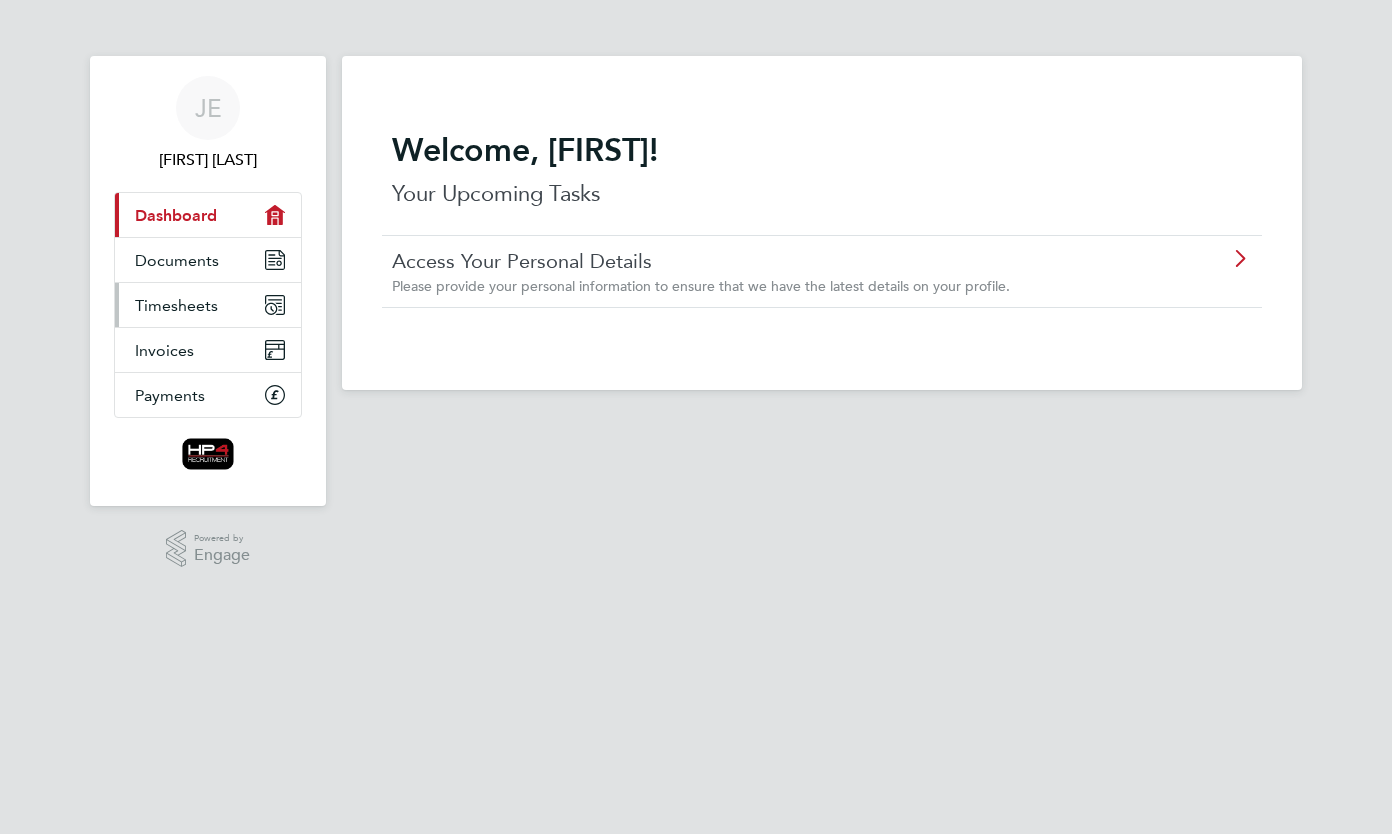 click on "Timesheets" at bounding box center [208, 305] 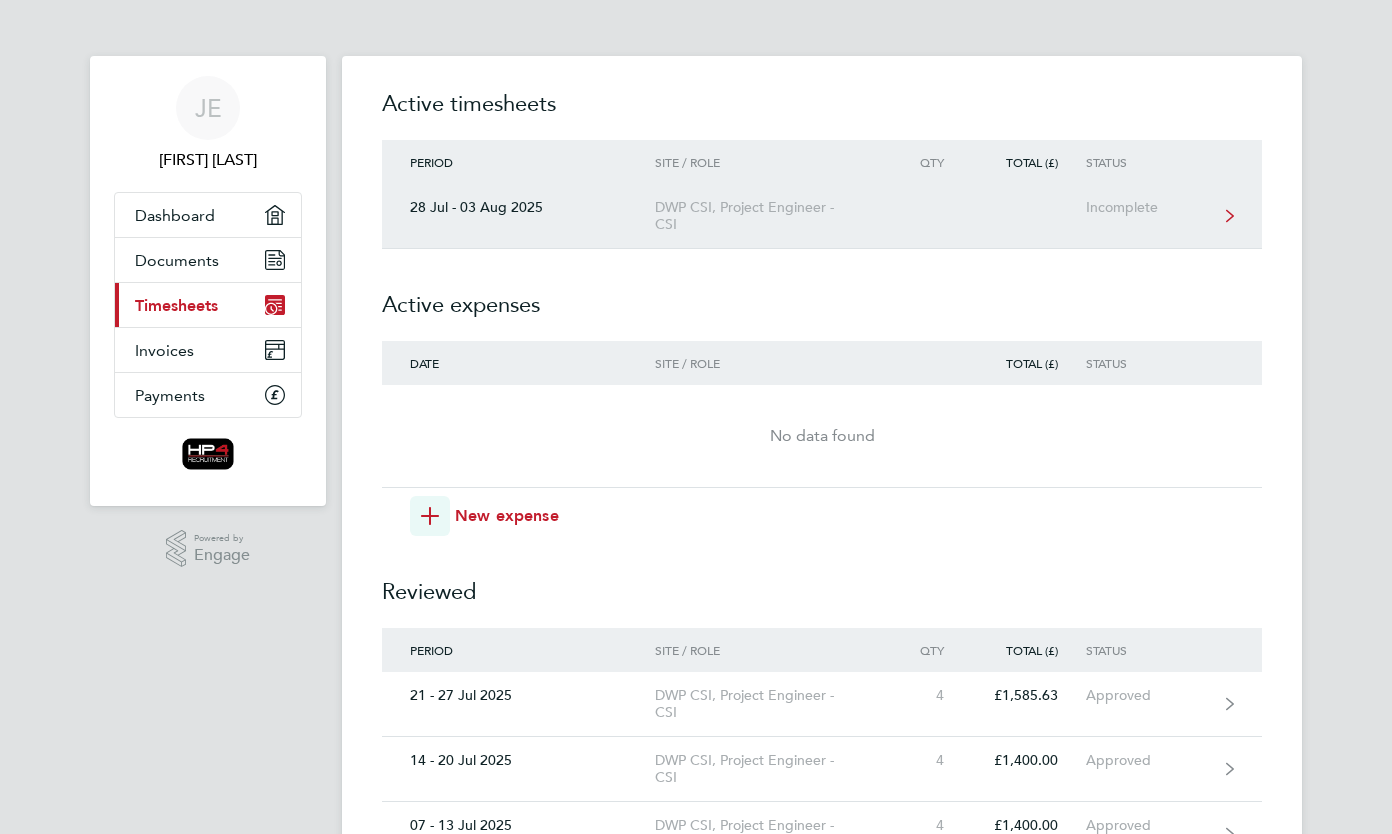 click on "DWP CSI, Project Engineer - CSI" 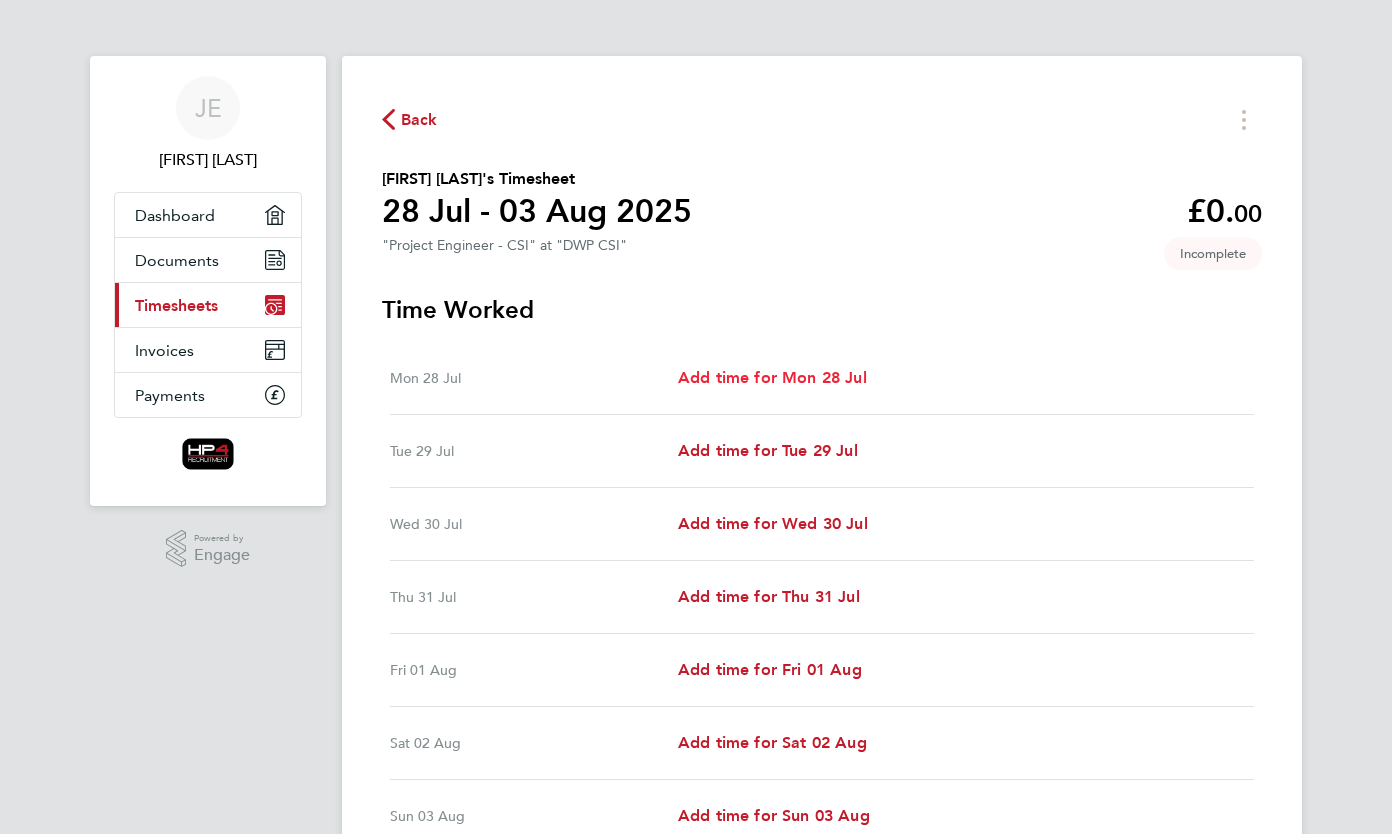 click on "Add time for Mon 28 Jul" at bounding box center [772, 378] 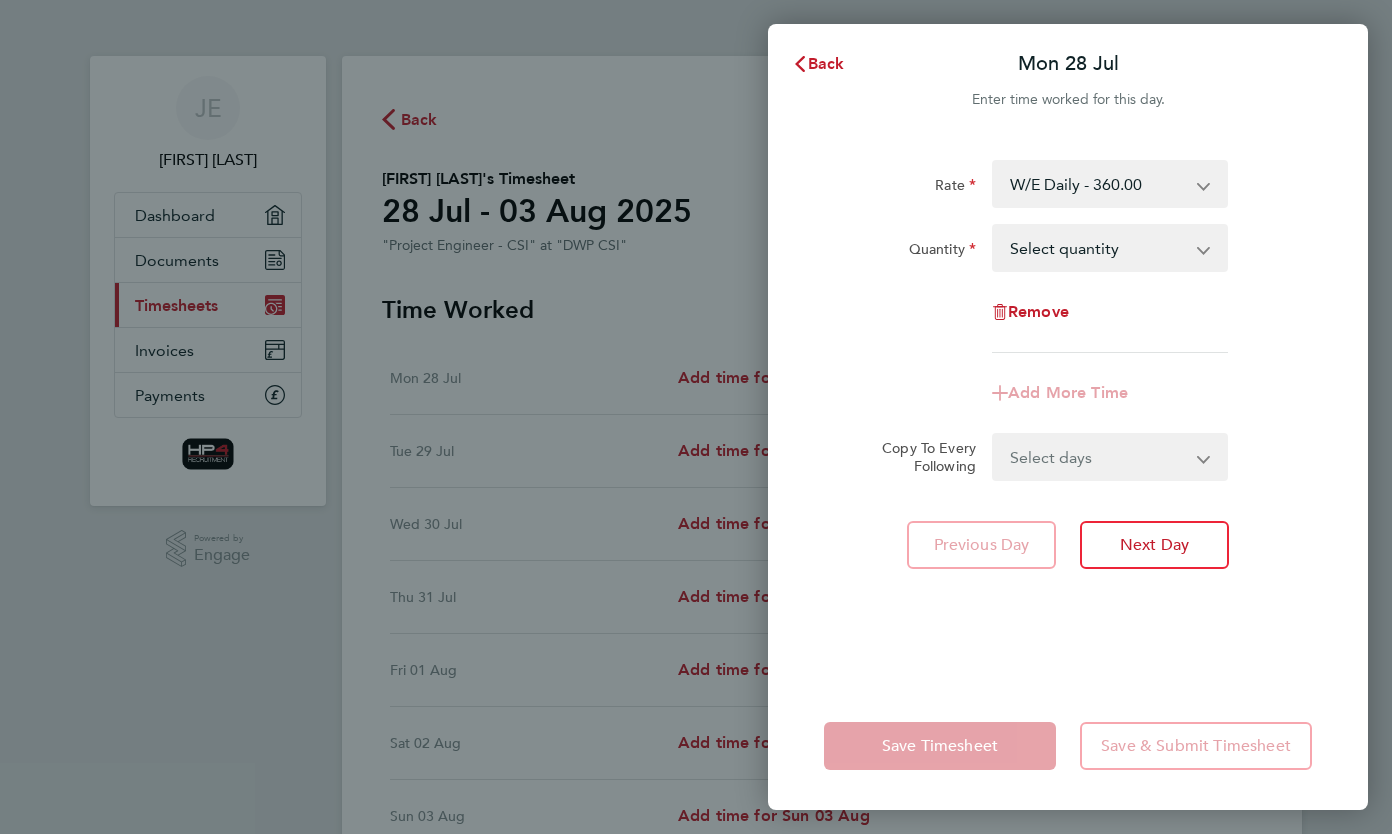 click on "W/E Daily - 360.00   Night Daily - 350.00   Basic Daily - 270.00   Basic Hourly Rate - 33.75   Weekend Hourly Rate - 45.00   Night Hourly Rate - 43.75" at bounding box center (1098, 184) 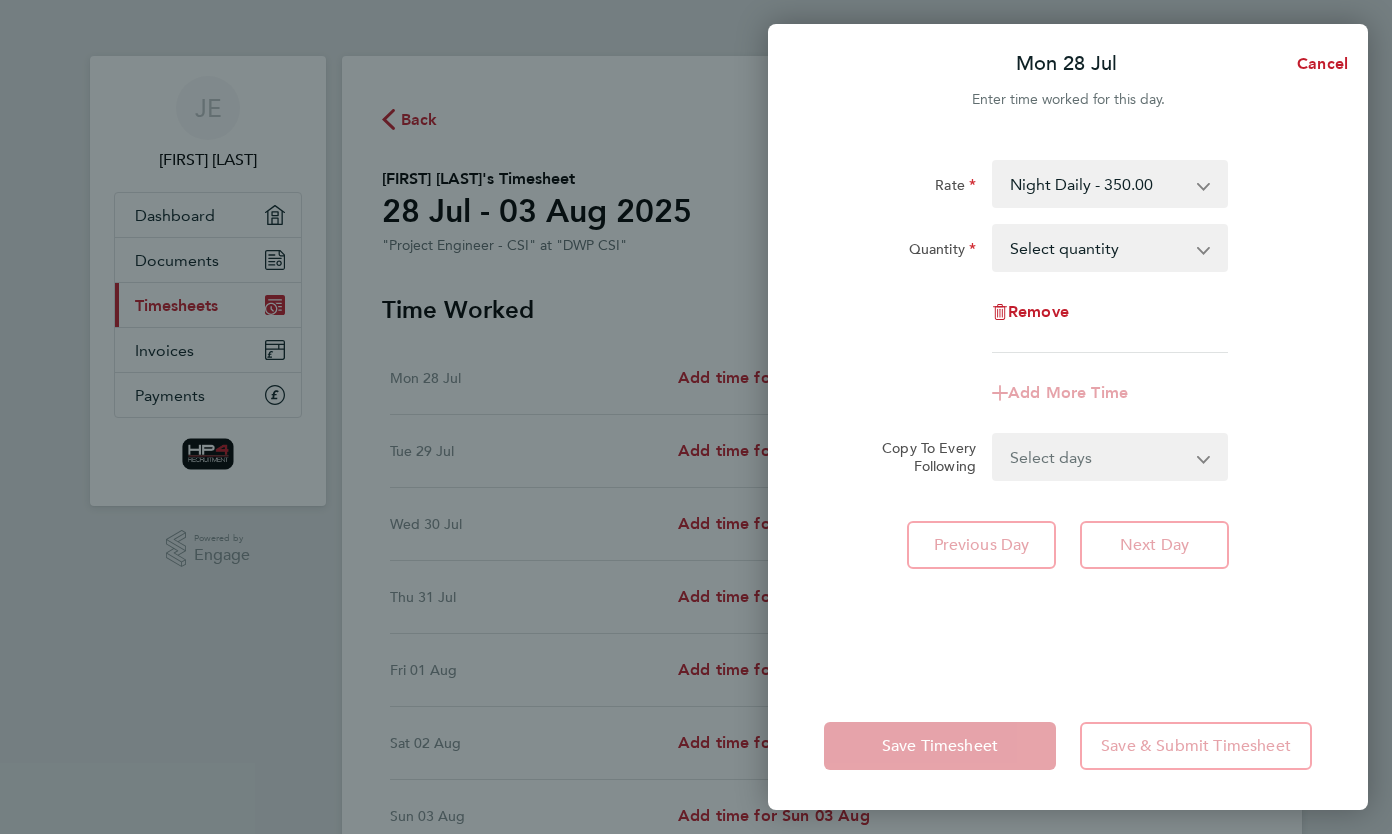 drag, startPoint x: 1133, startPoint y: 209, endPoint x: 1104, endPoint y: 247, distance: 47.801674 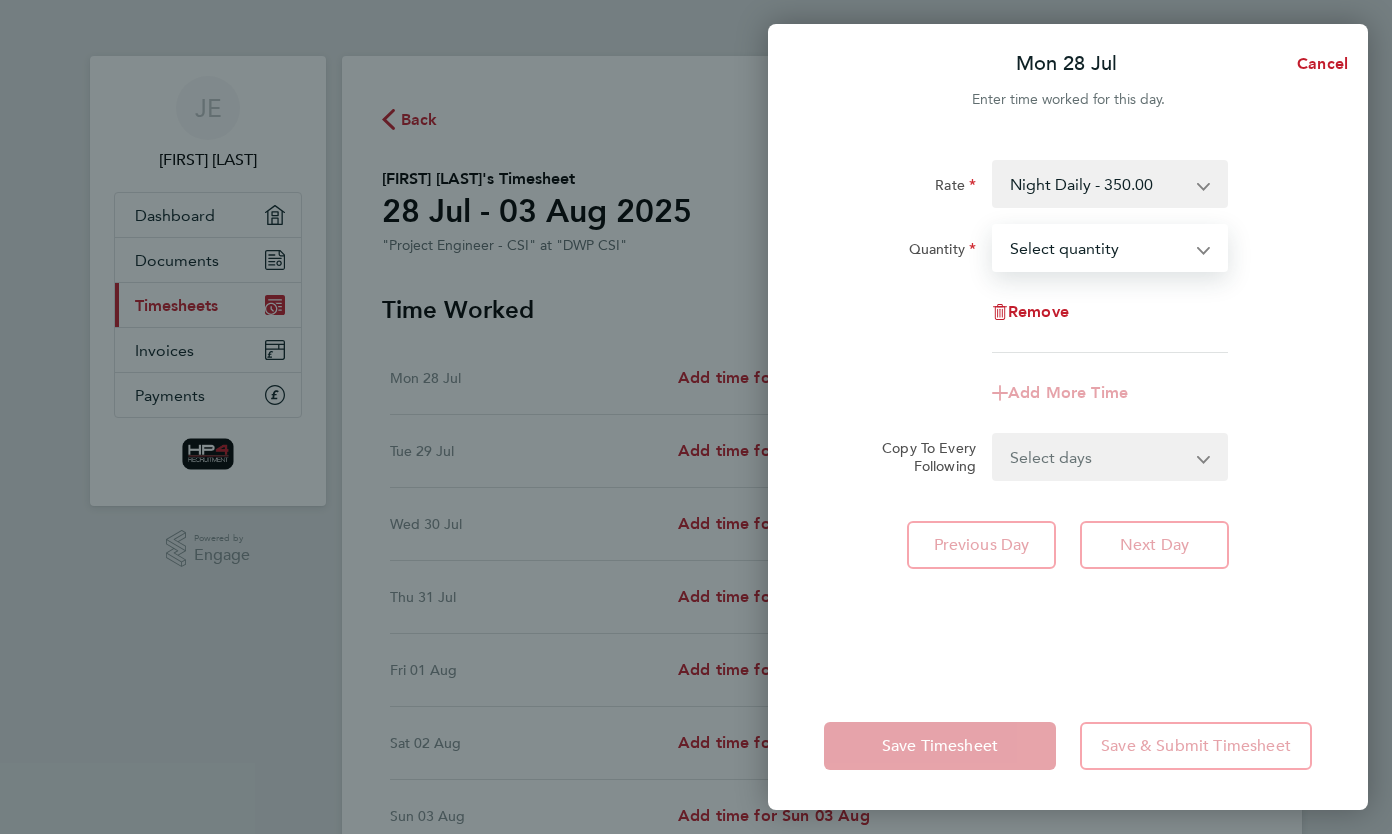 select on "1" 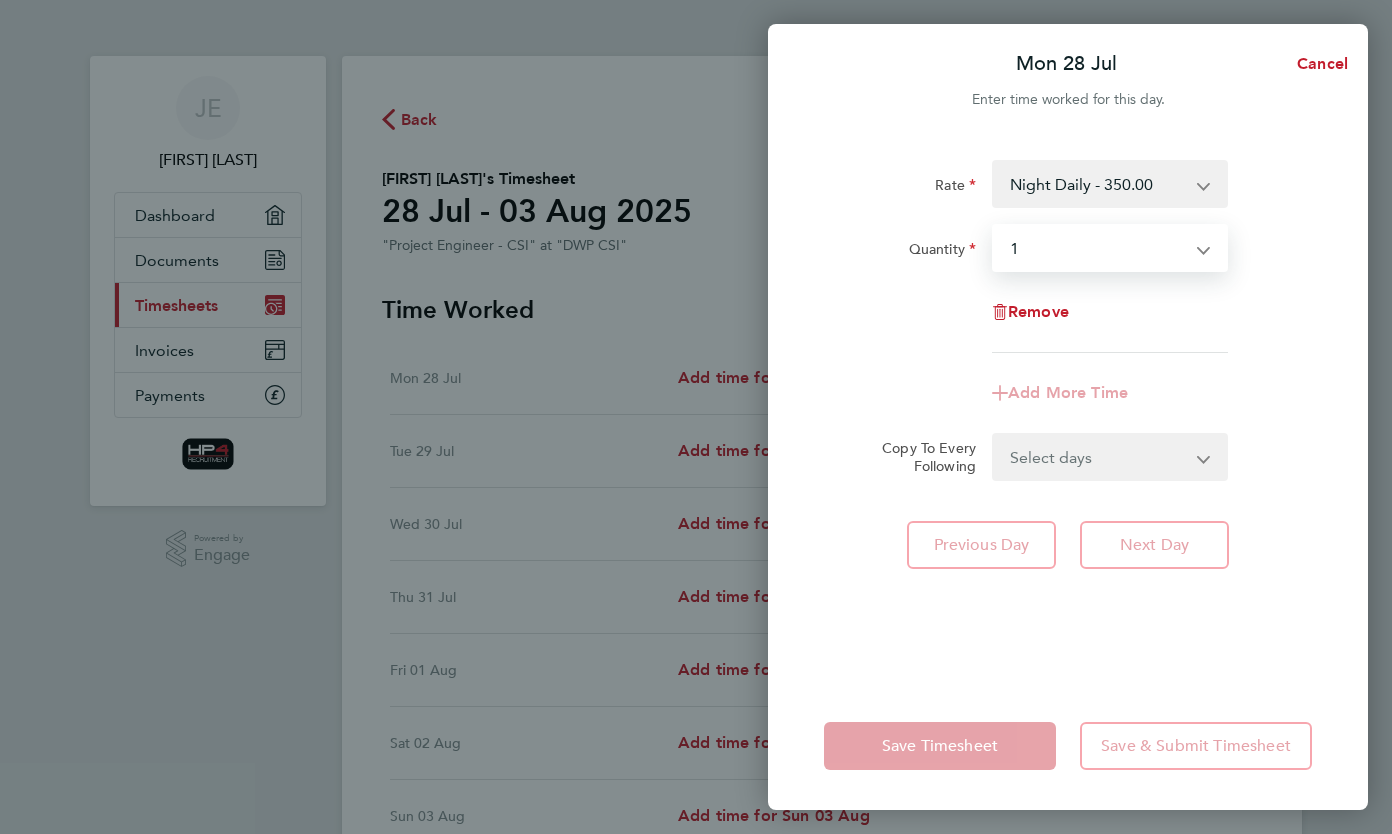 click on "Select quantity   0.5   1" at bounding box center (1098, 248) 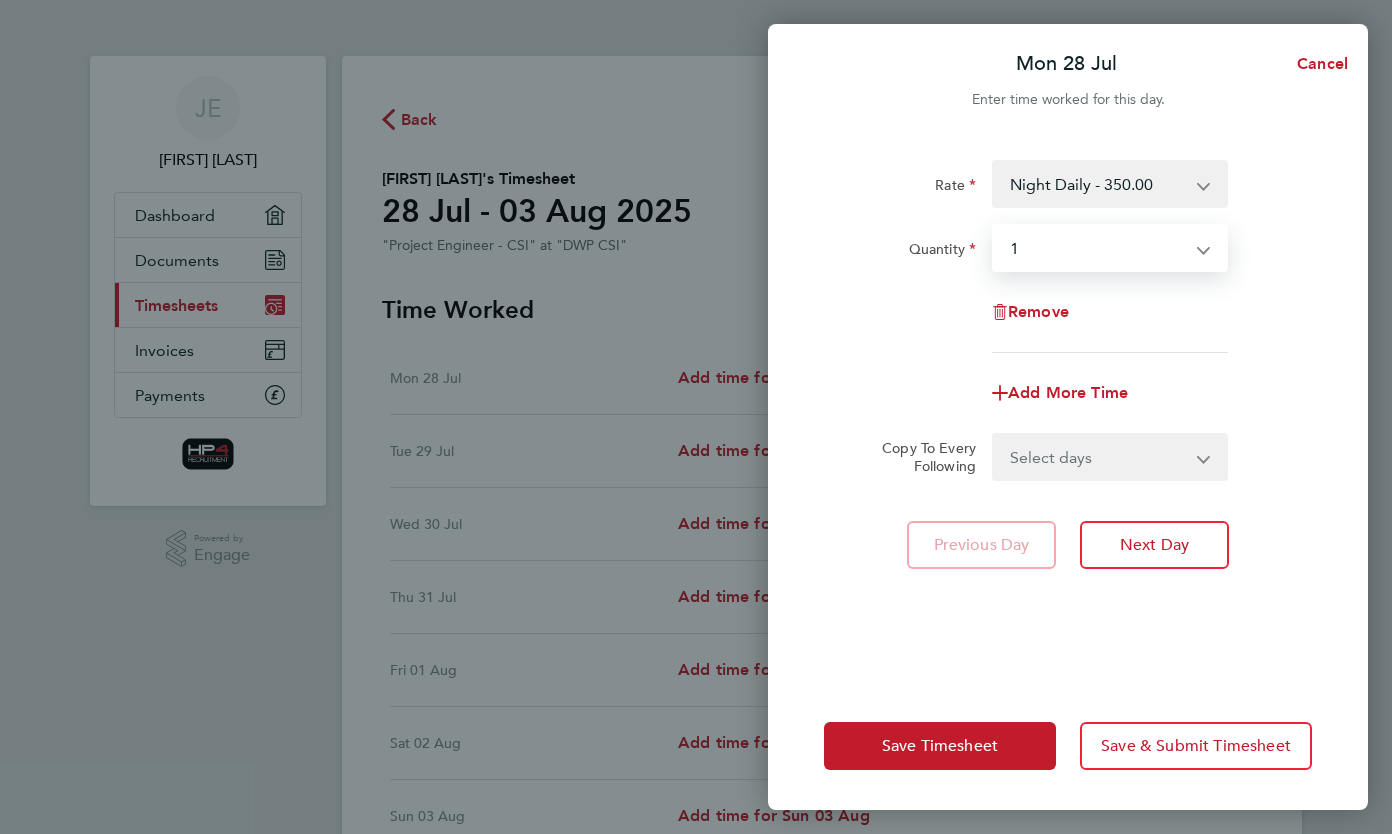 click on "Add More Time" 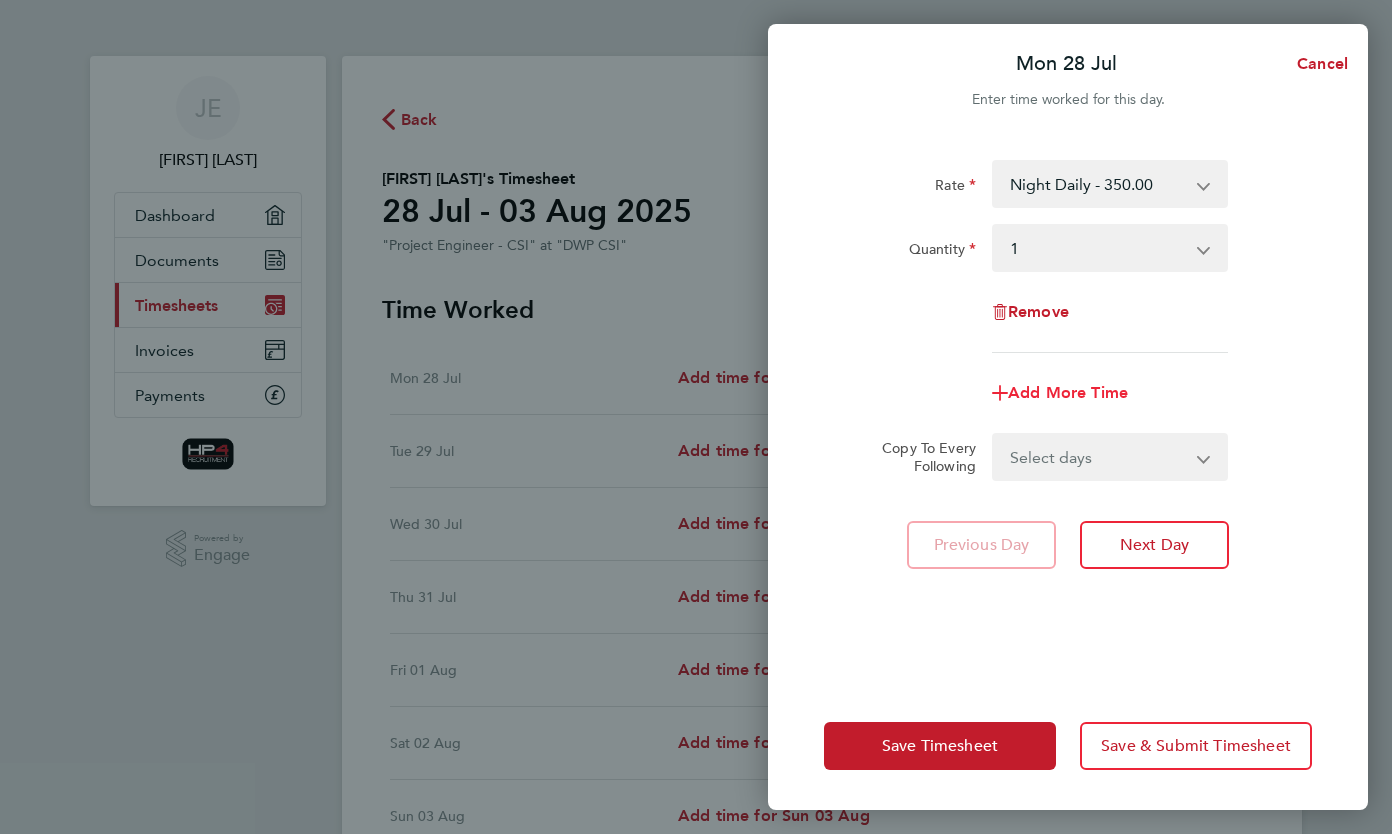 click on "Add More Time" 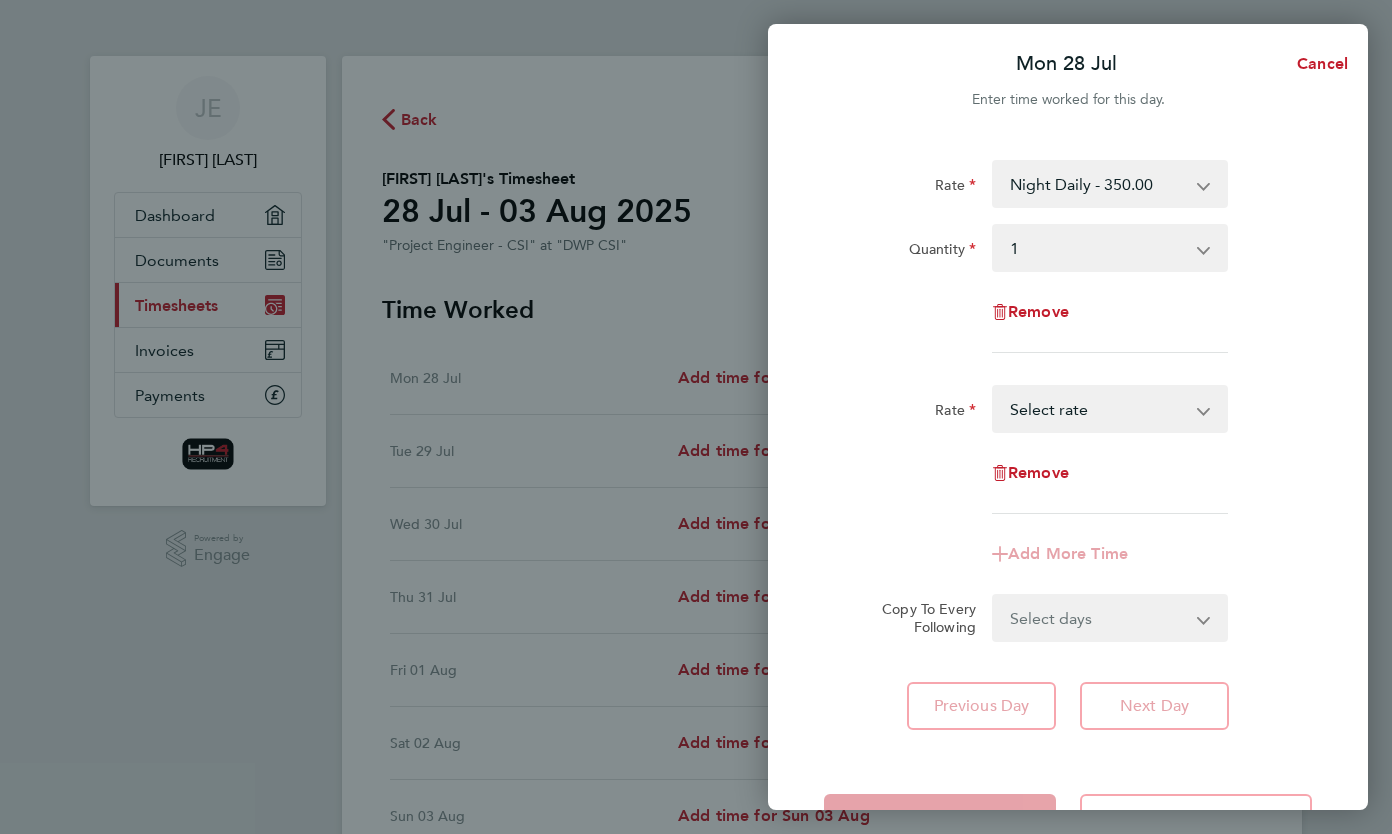 click on "Basic Hourly Rate - 33.75   Weekend Hourly Rate - 45.00   Night Hourly Rate - 43.75   Select rate" at bounding box center (1098, 409) 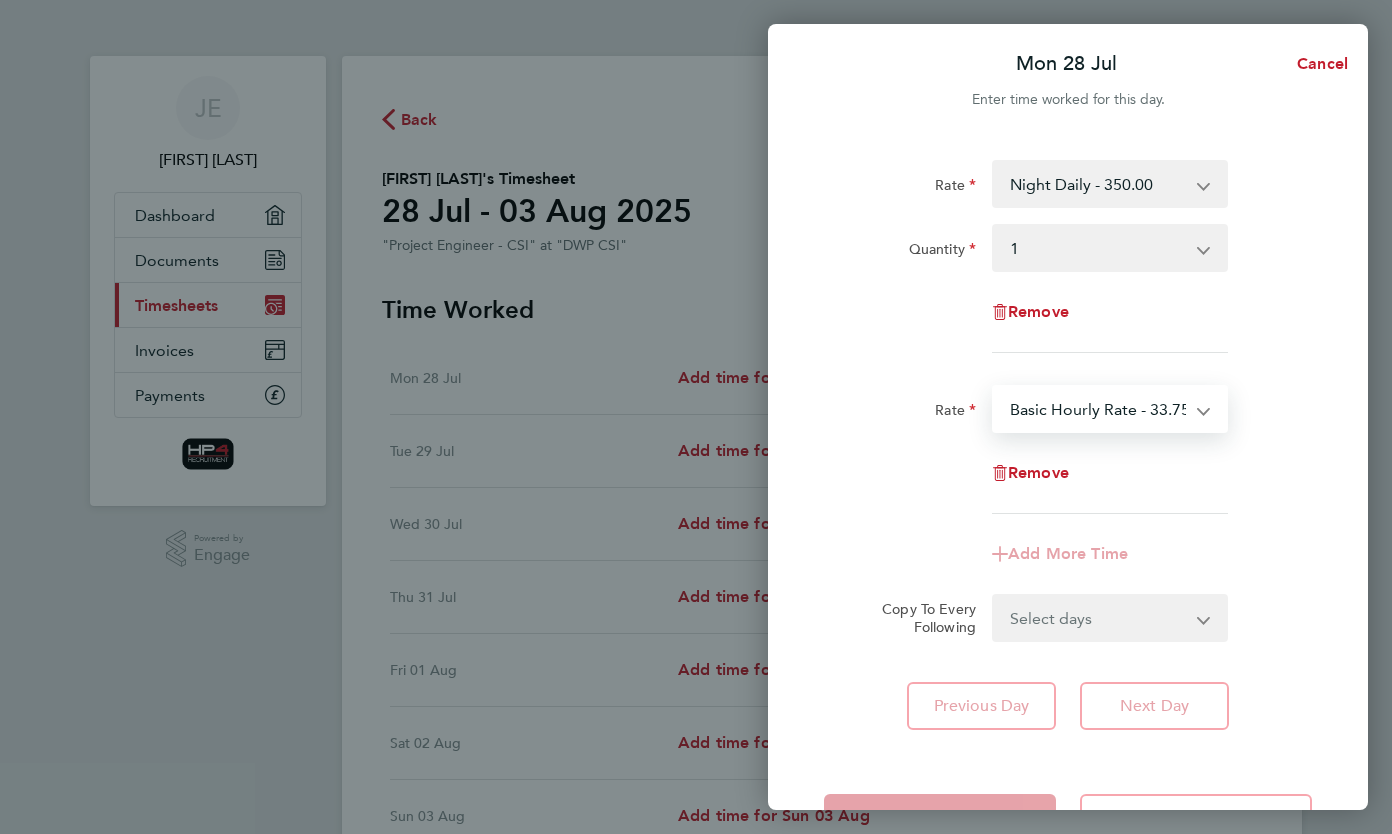 select on "30" 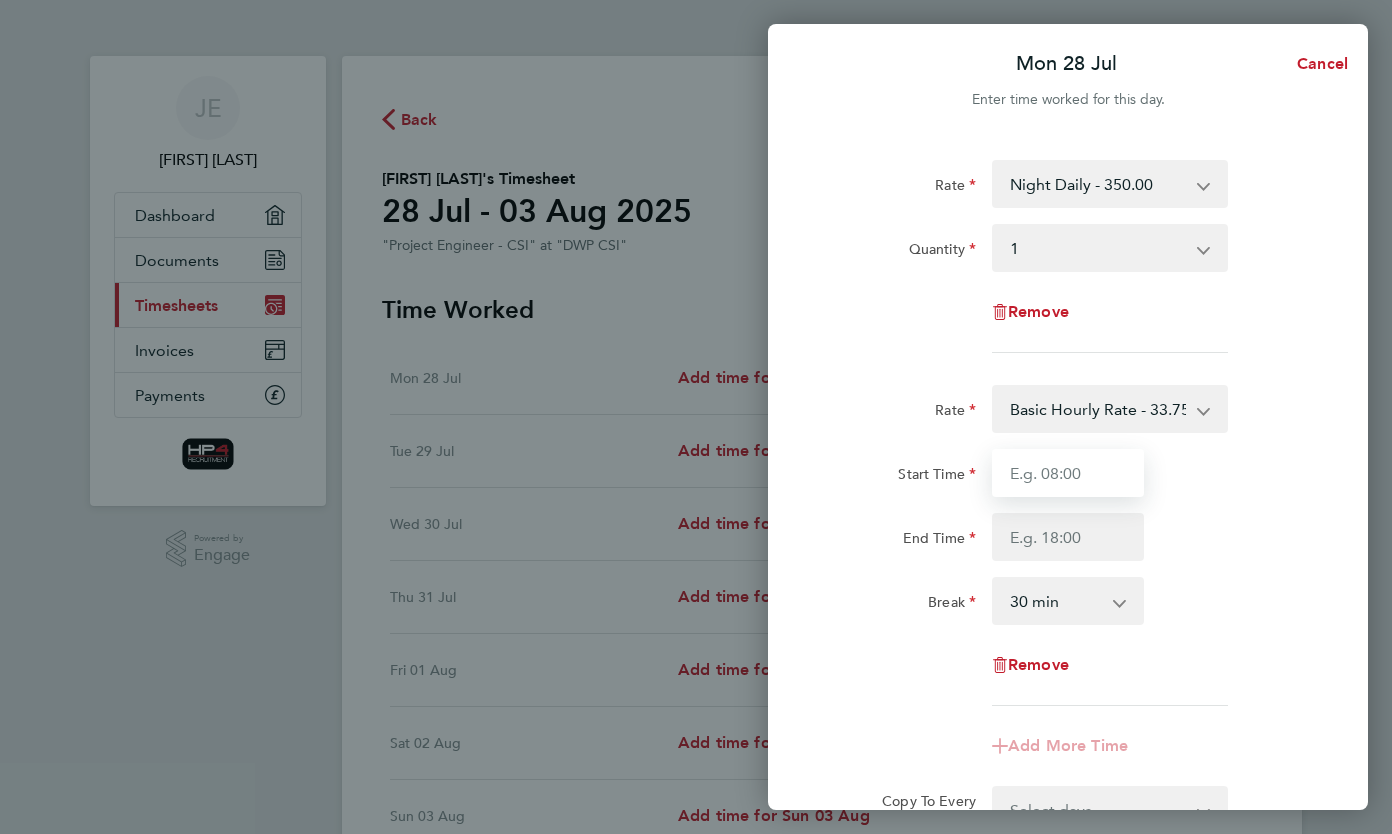 click on "Start Time" at bounding box center [1068, 473] 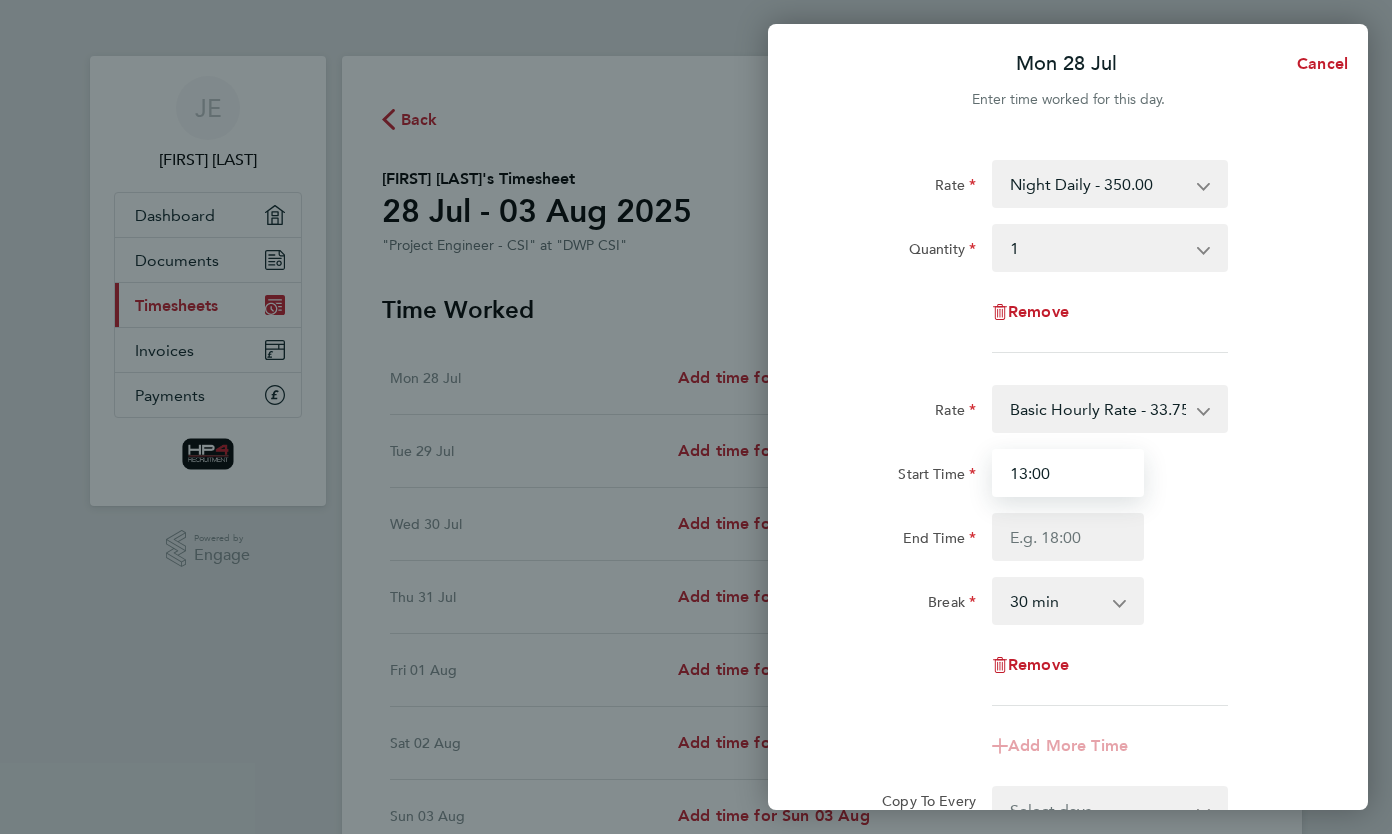 type on "13:00" 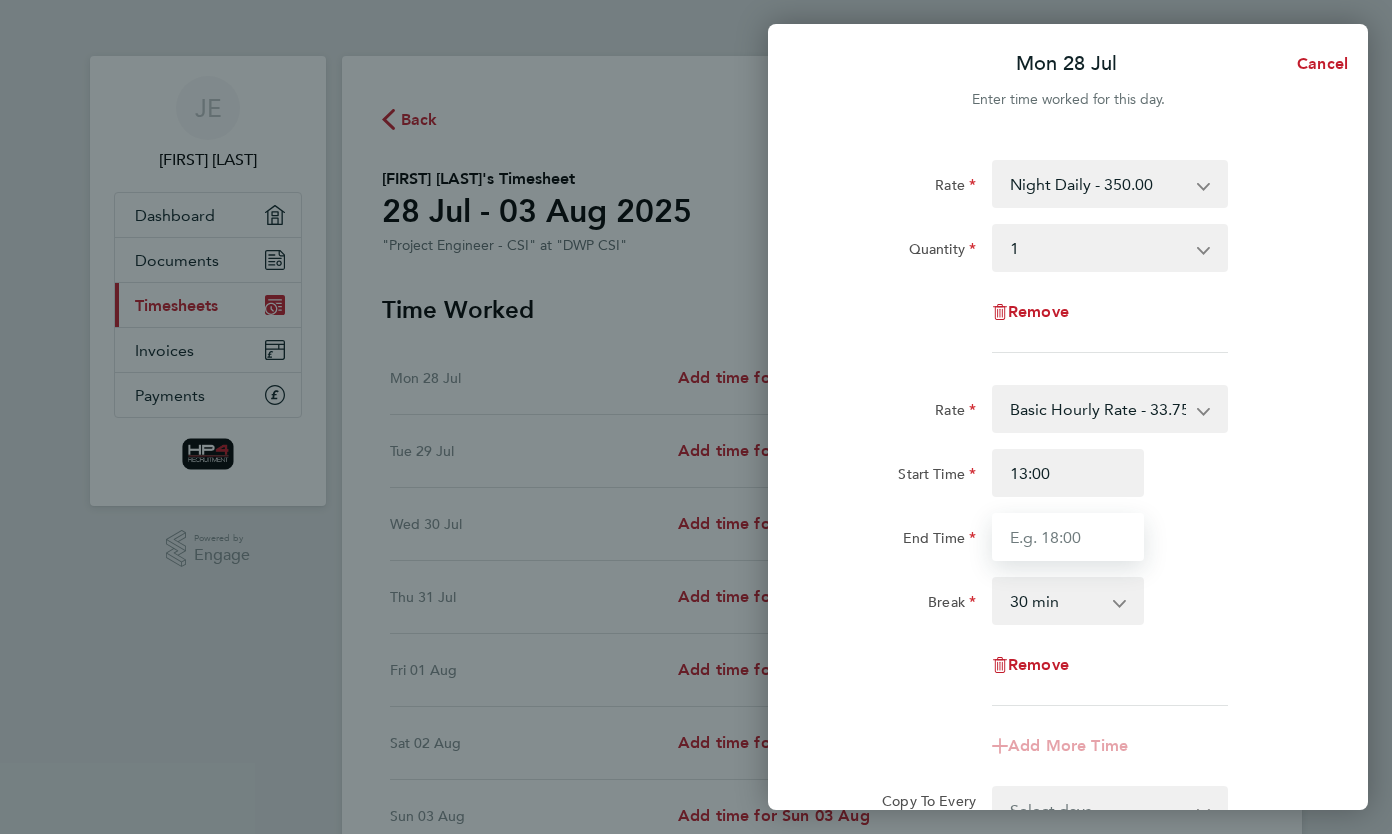 click on "End Time" at bounding box center [1068, 537] 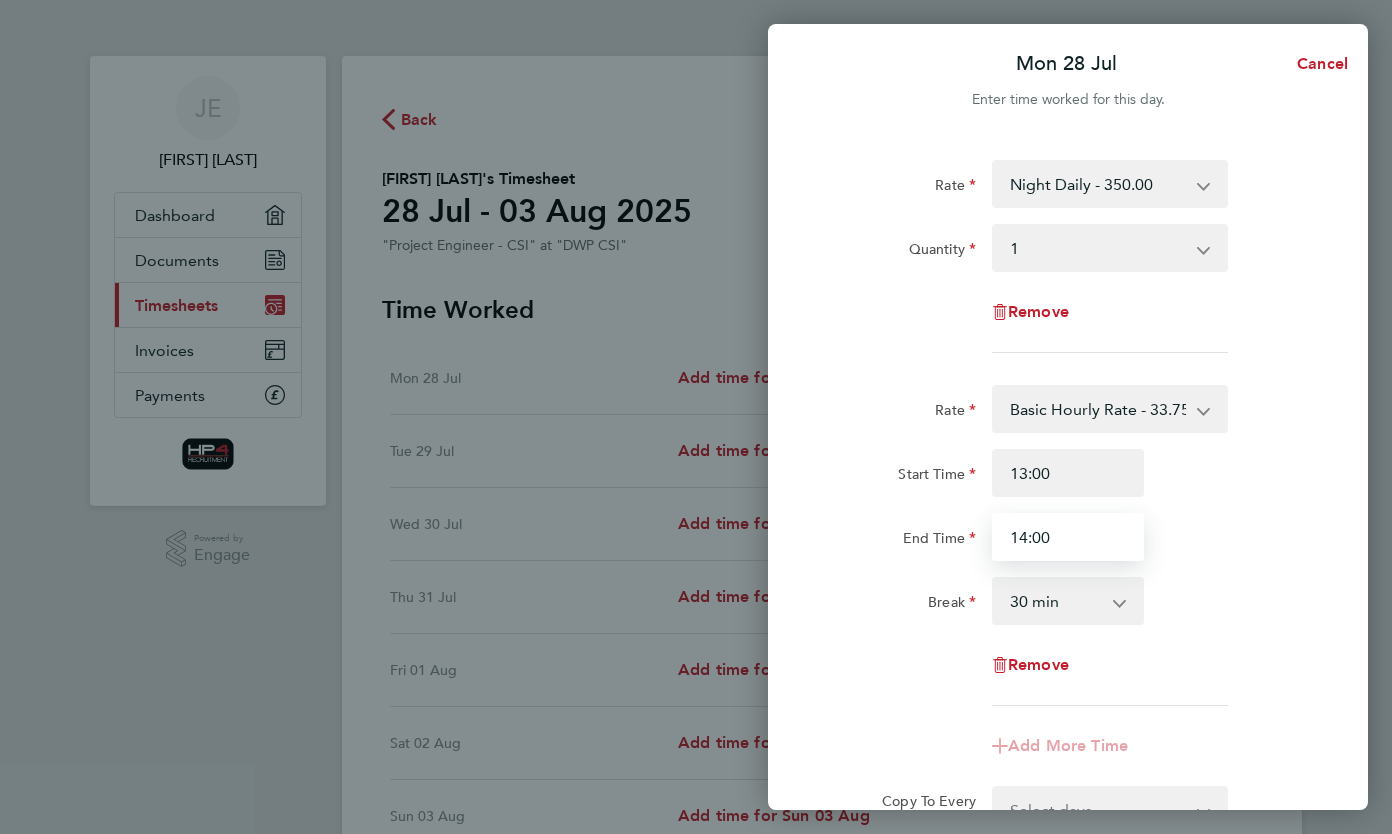 type on "14:00" 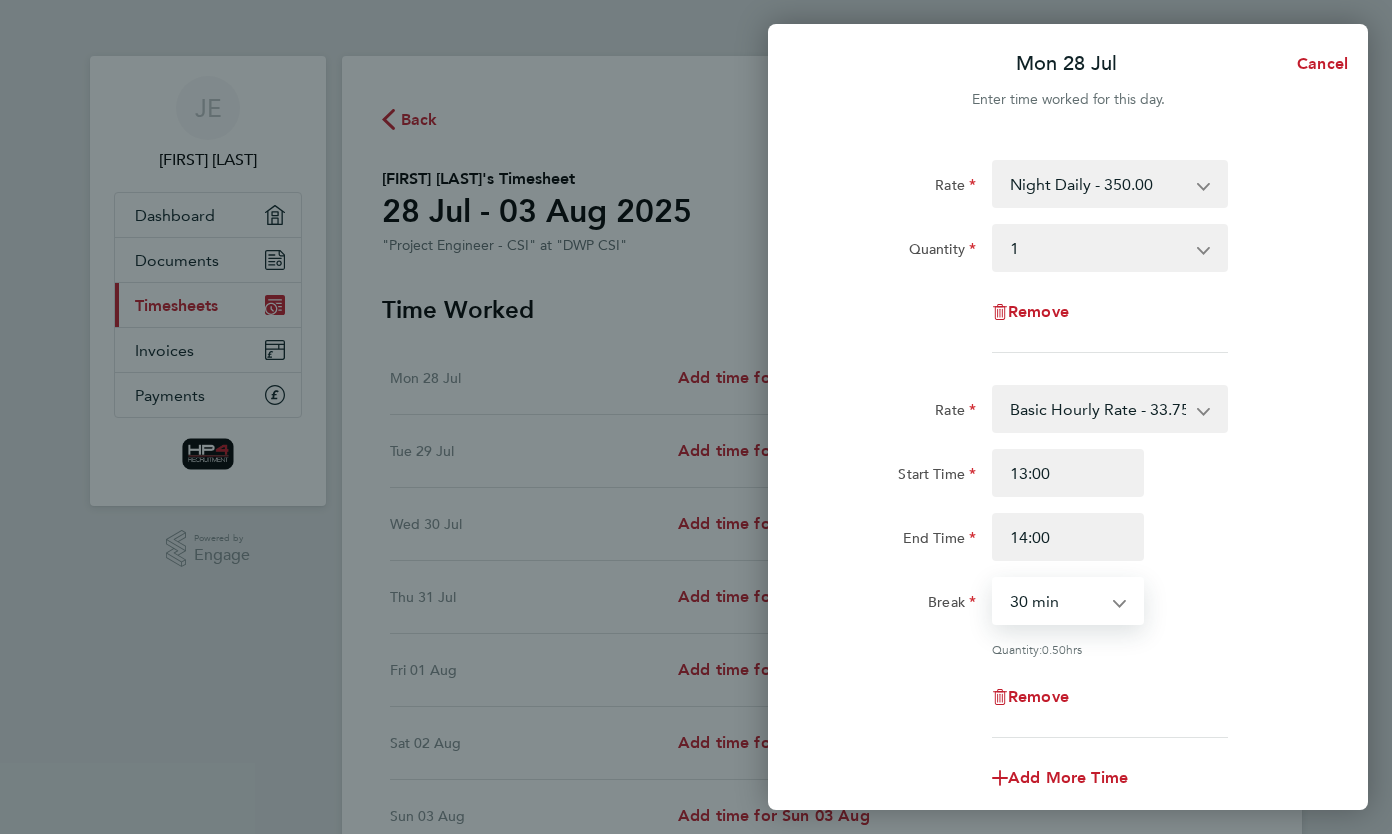 click on "0 min   15 min   30 min   45 min" at bounding box center [1056, 601] 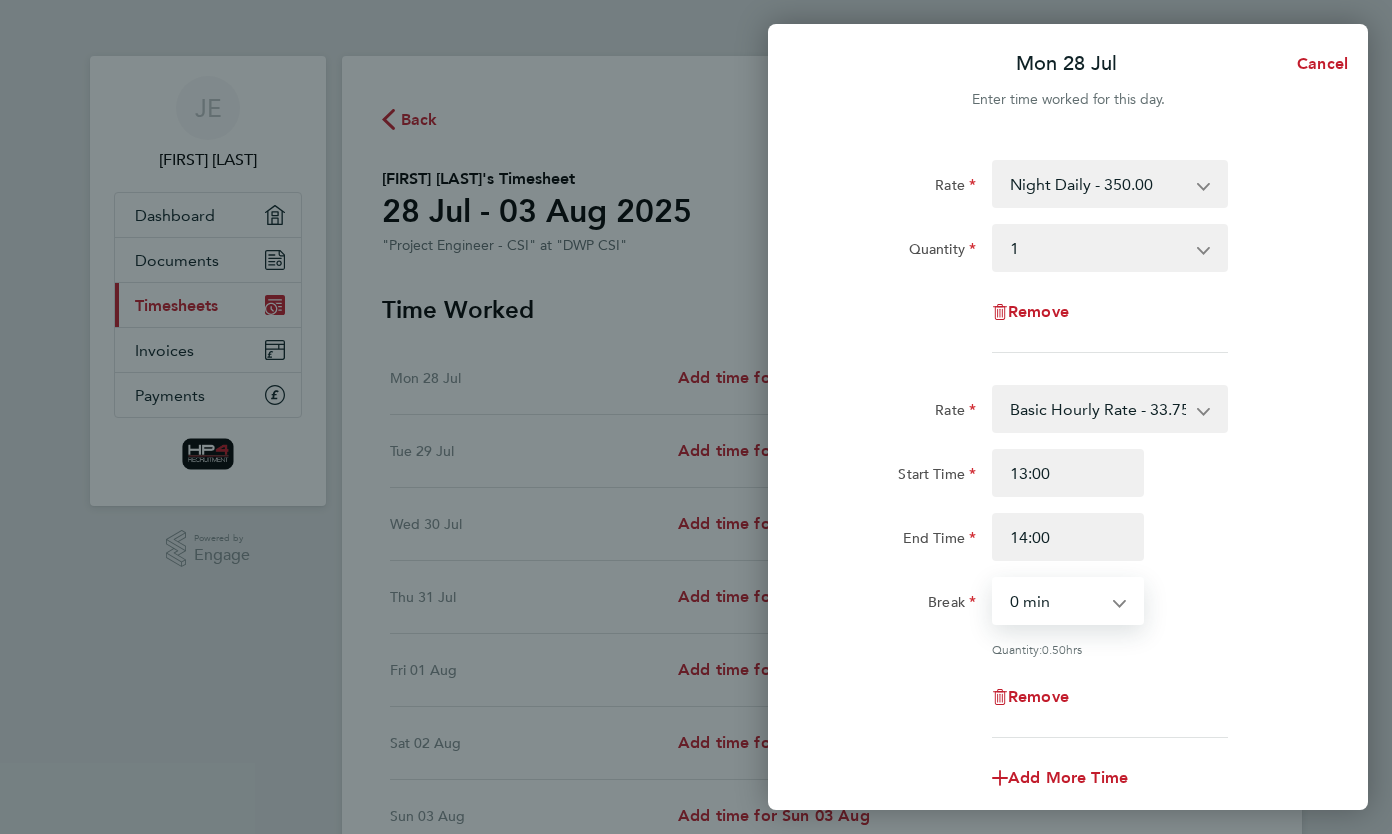click on "0 min   15 min   30 min   45 min" at bounding box center (1056, 601) 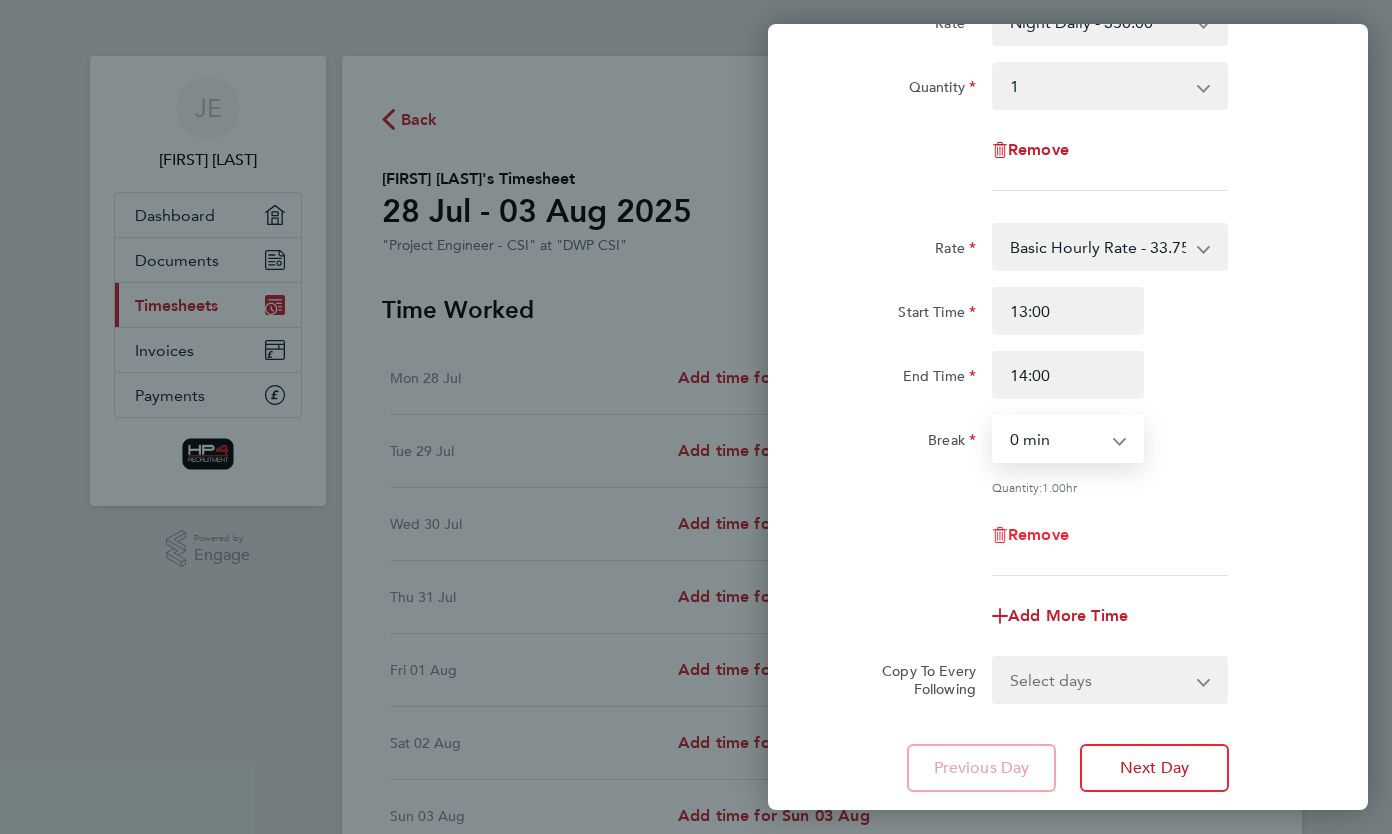 scroll, scrollTop: 165, scrollLeft: 0, axis: vertical 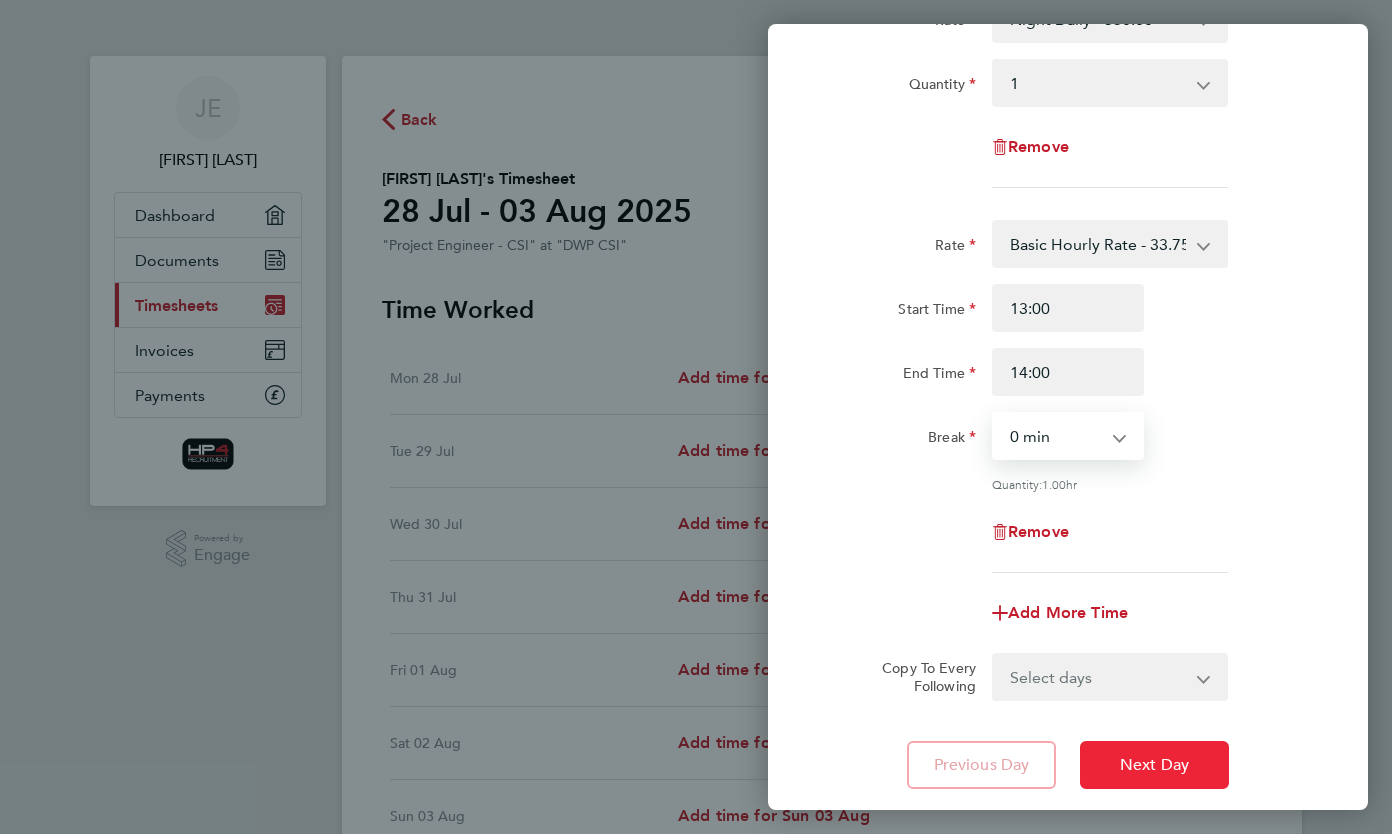 click on "Next Day" 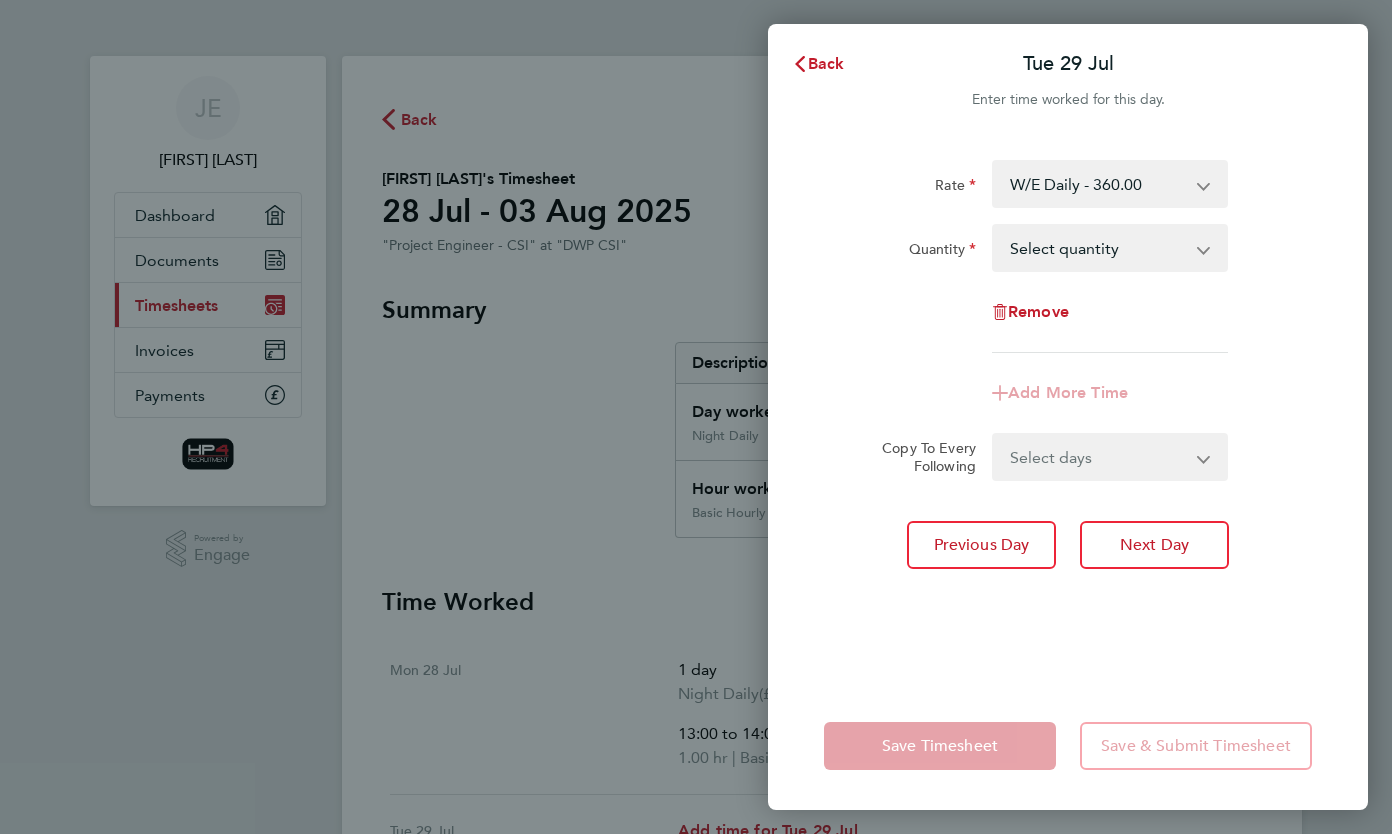 click on "W/E Daily - 360.00   Night Daily - 350.00   Basic Daily - 270.00   Weekend Hourly Rate - 45.00   Basic Hourly Rate - 33.75   Night Hourly Rate - 43.75" at bounding box center (1098, 184) 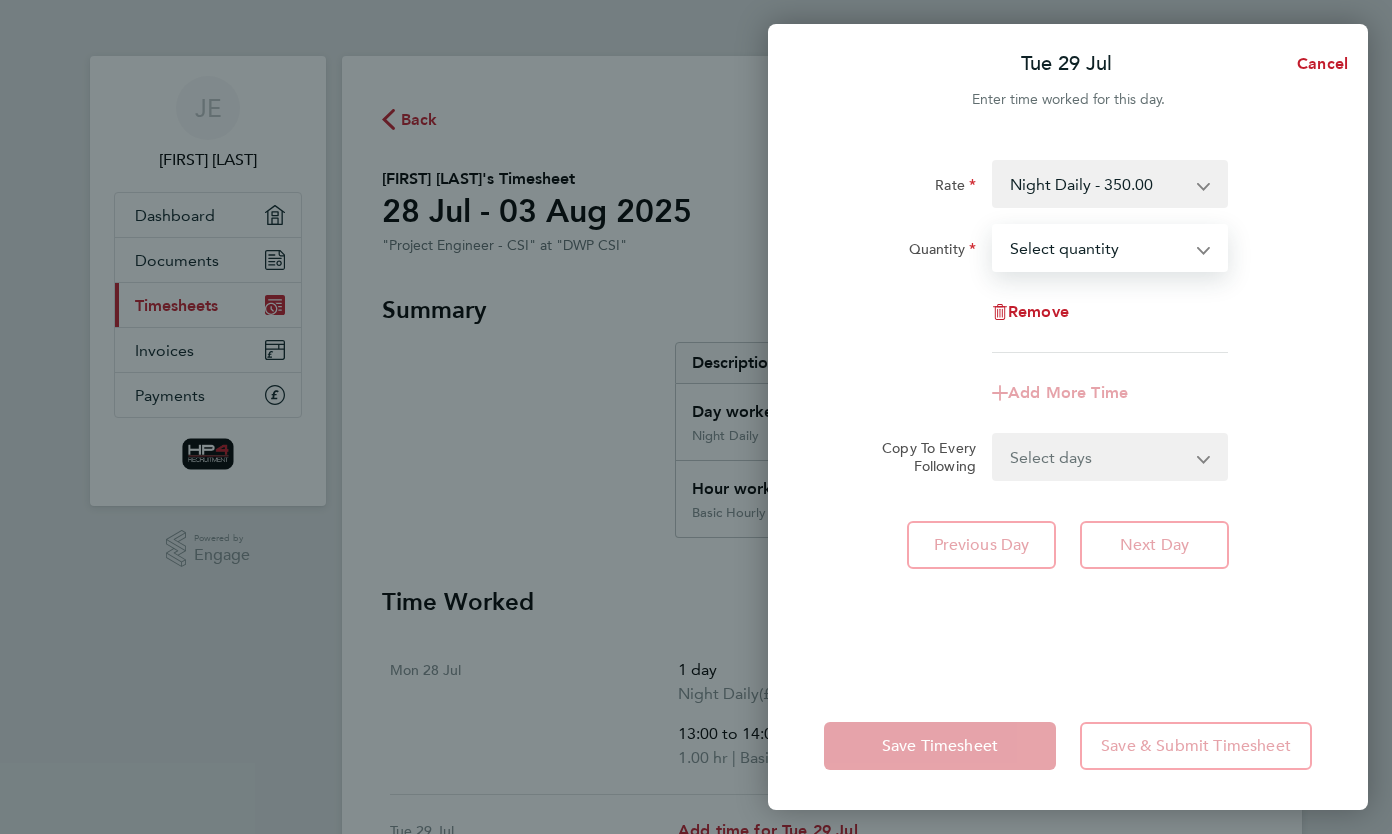 drag, startPoint x: 1184, startPoint y: 208, endPoint x: 1134, endPoint y: 247, distance: 63.411354 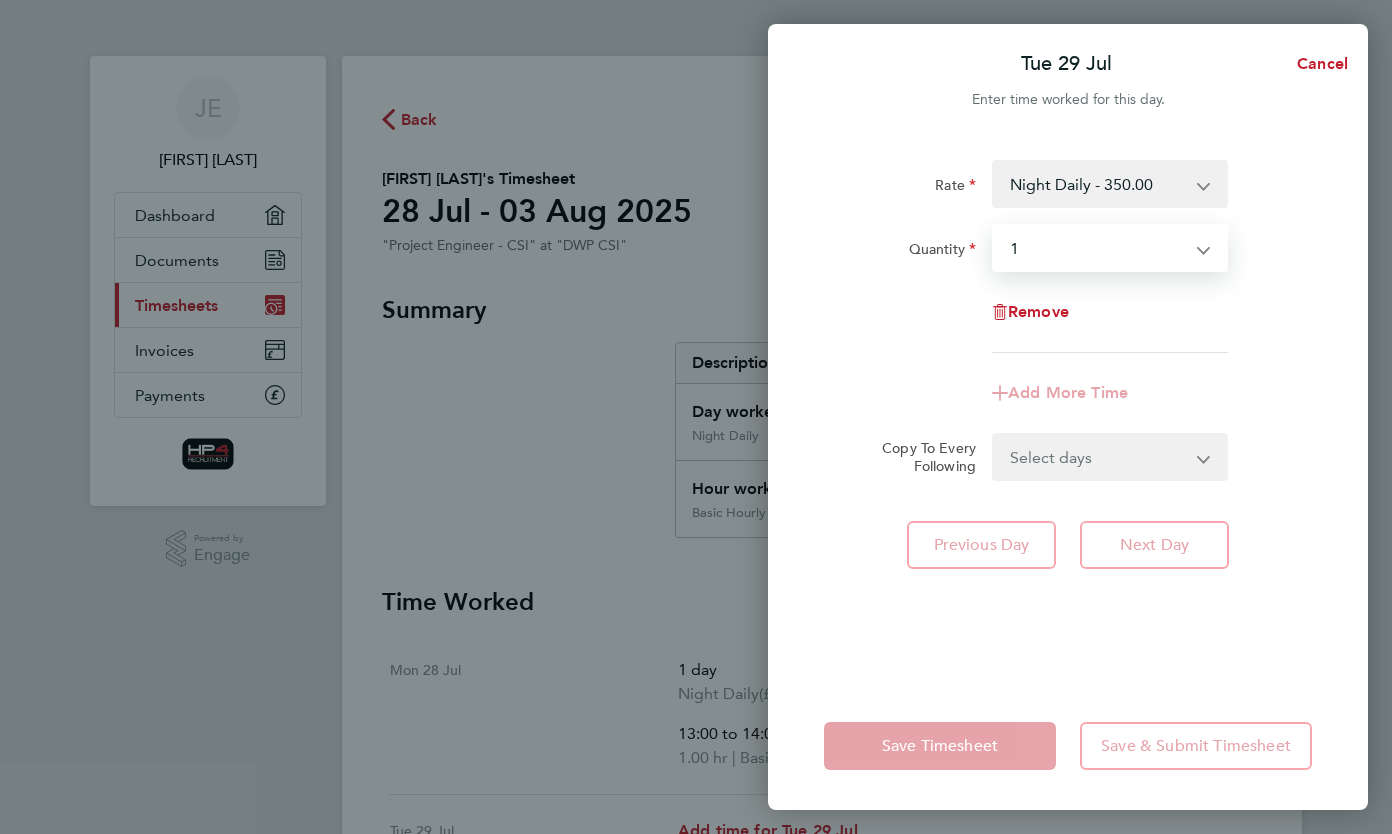 click on "Select quantity   0.5   1" at bounding box center [1098, 248] 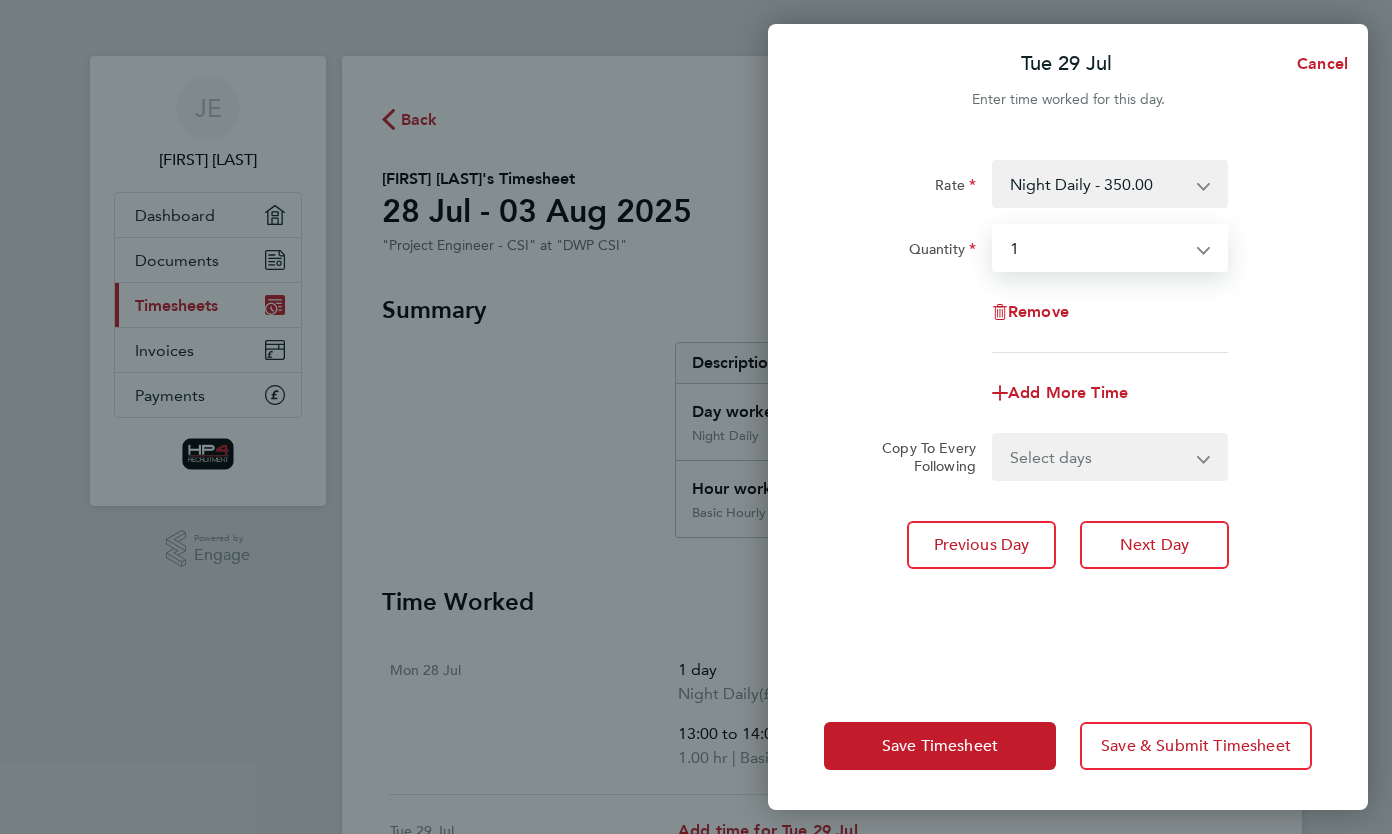click on "Rate  Night Daily - 350.00   Basic Daily - 270.00   W/E Daily - 360.00   Weekend Hourly Rate - 45.00   Basic Hourly Rate - 33.75   Night Hourly Rate - 43.75
Quantity  Select quantity   0.5   1
Remove" 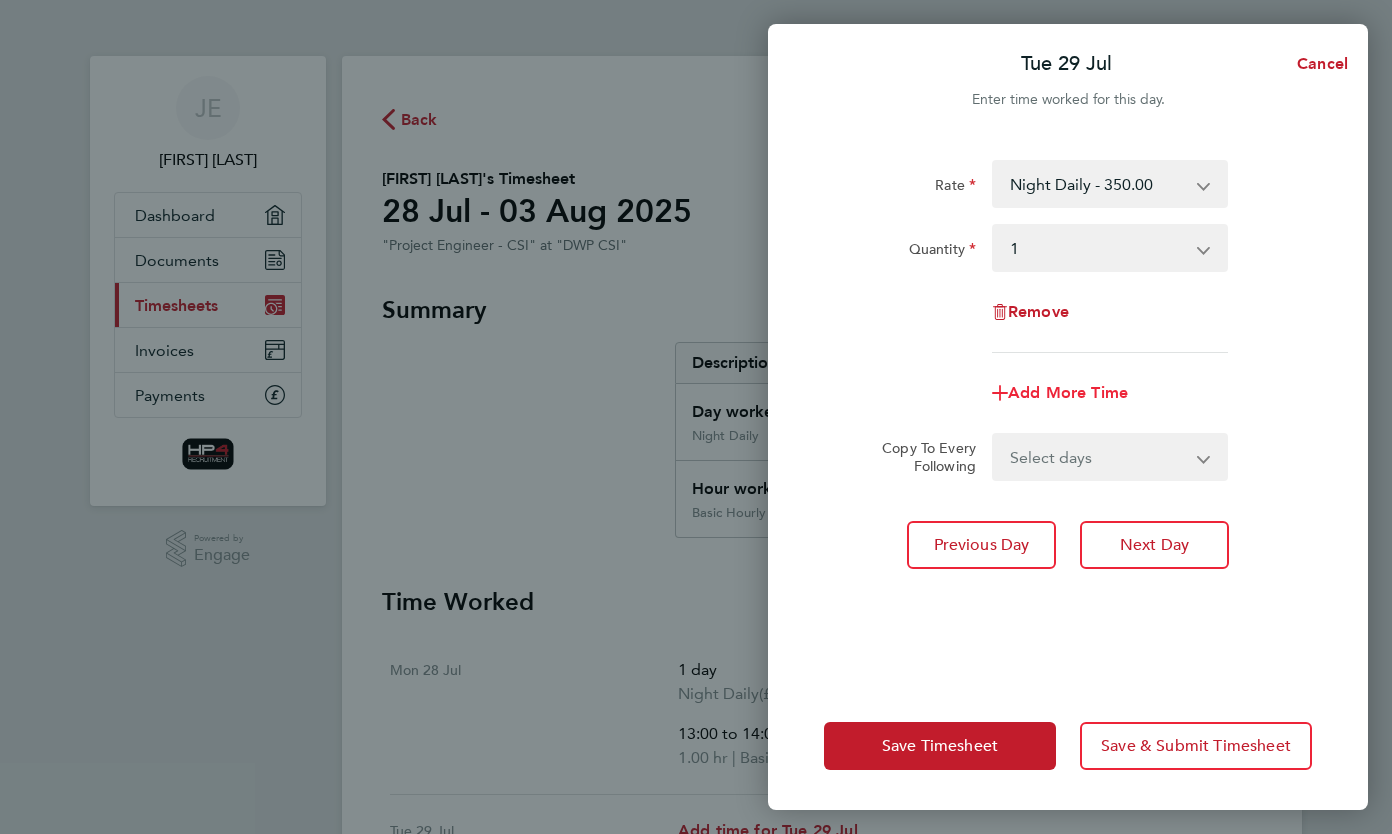 click on "Add More Time" 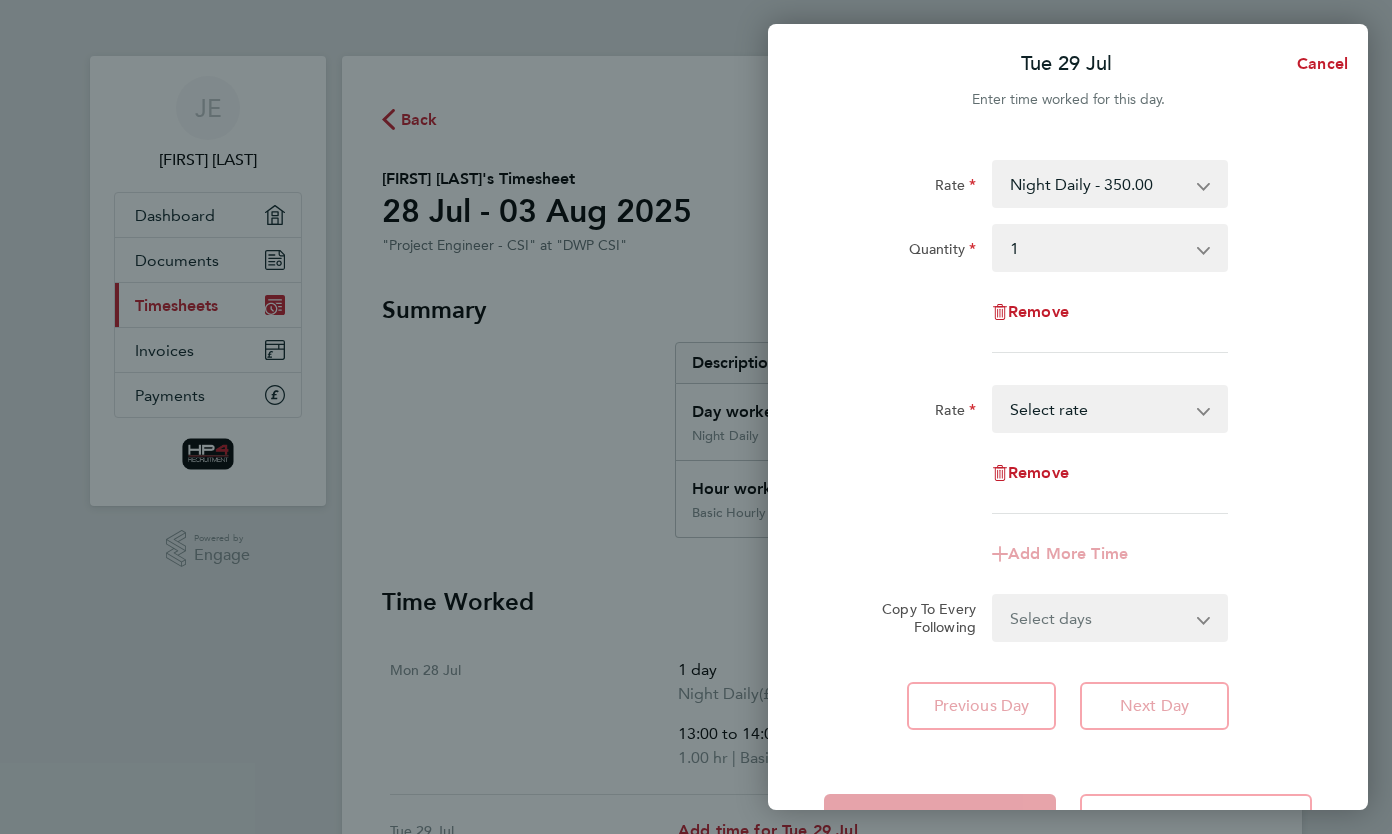 click on "Weekend Hourly Rate - 45.00   Basic Hourly Rate - 33.75   Night Hourly Rate - 43.75   Select rate" at bounding box center (1098, 409) 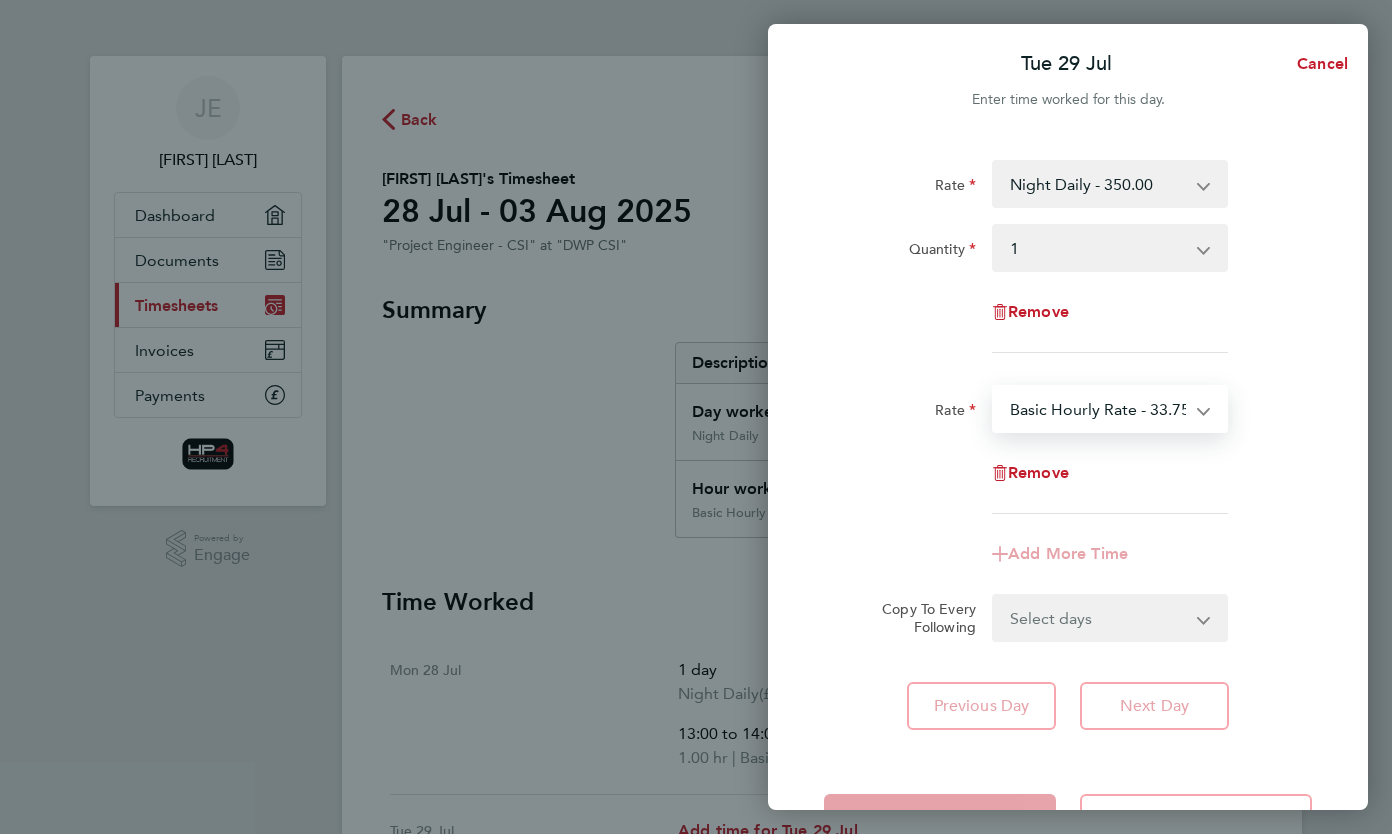 select on "30" 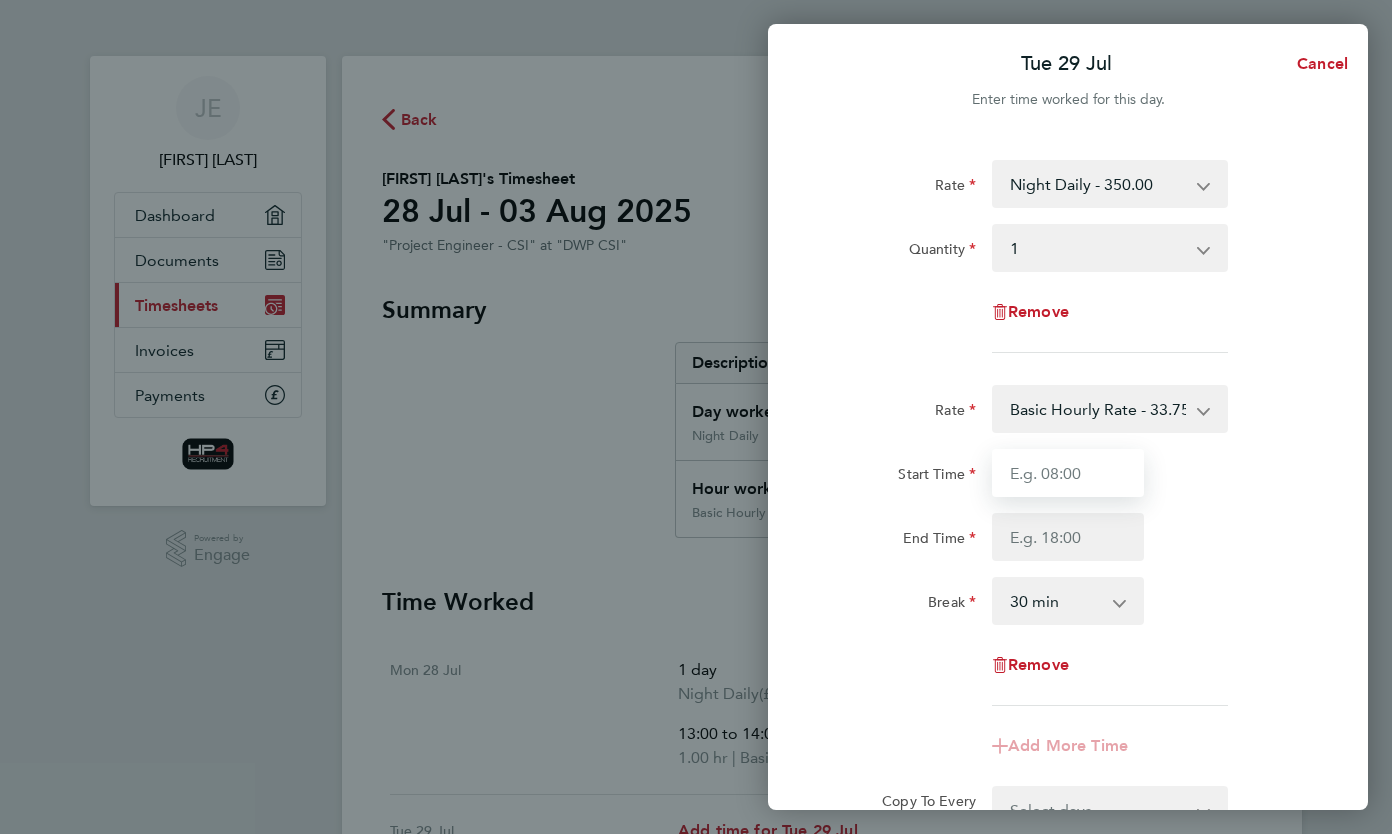 click on "Start Time" at bounding box center (1068, 473) 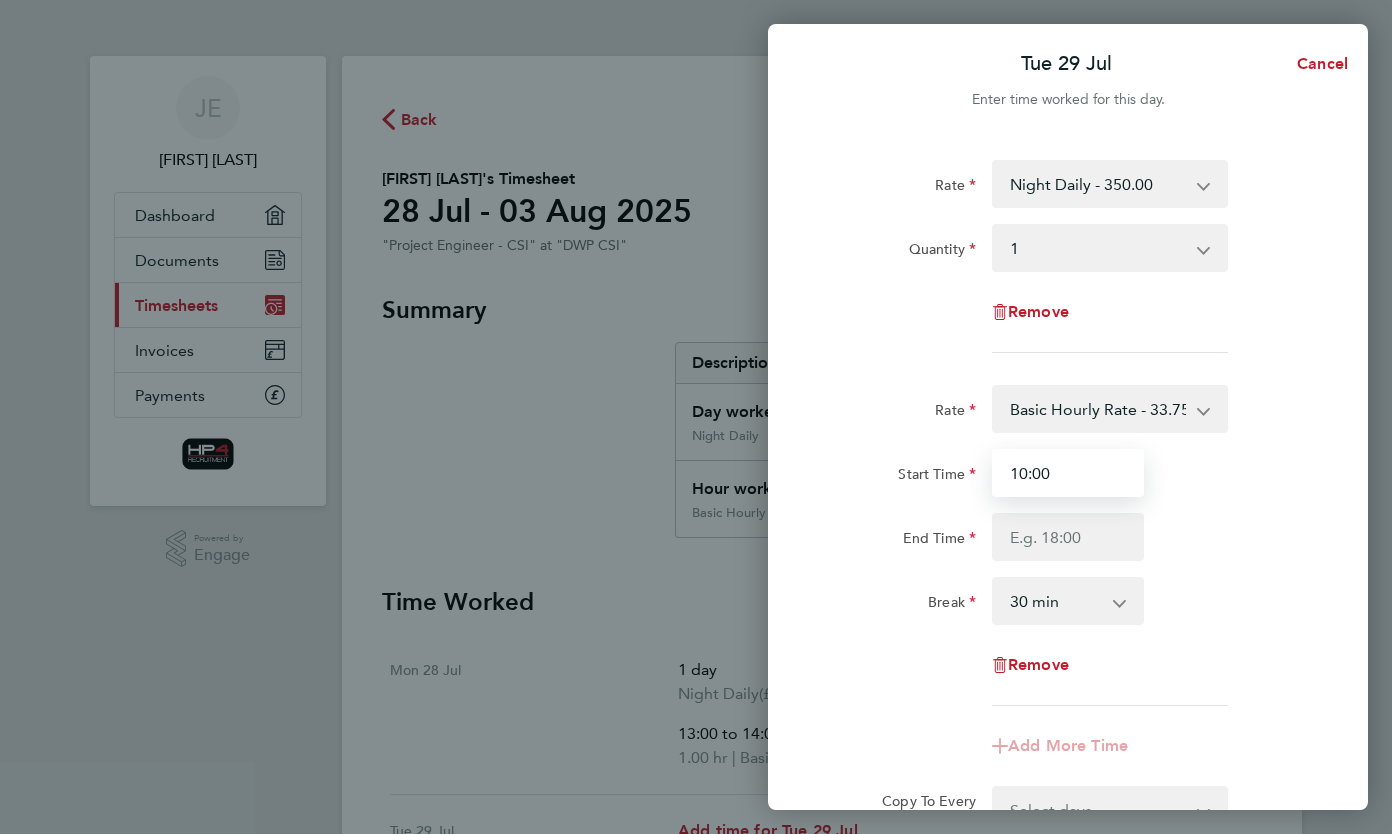 type on "10:00" 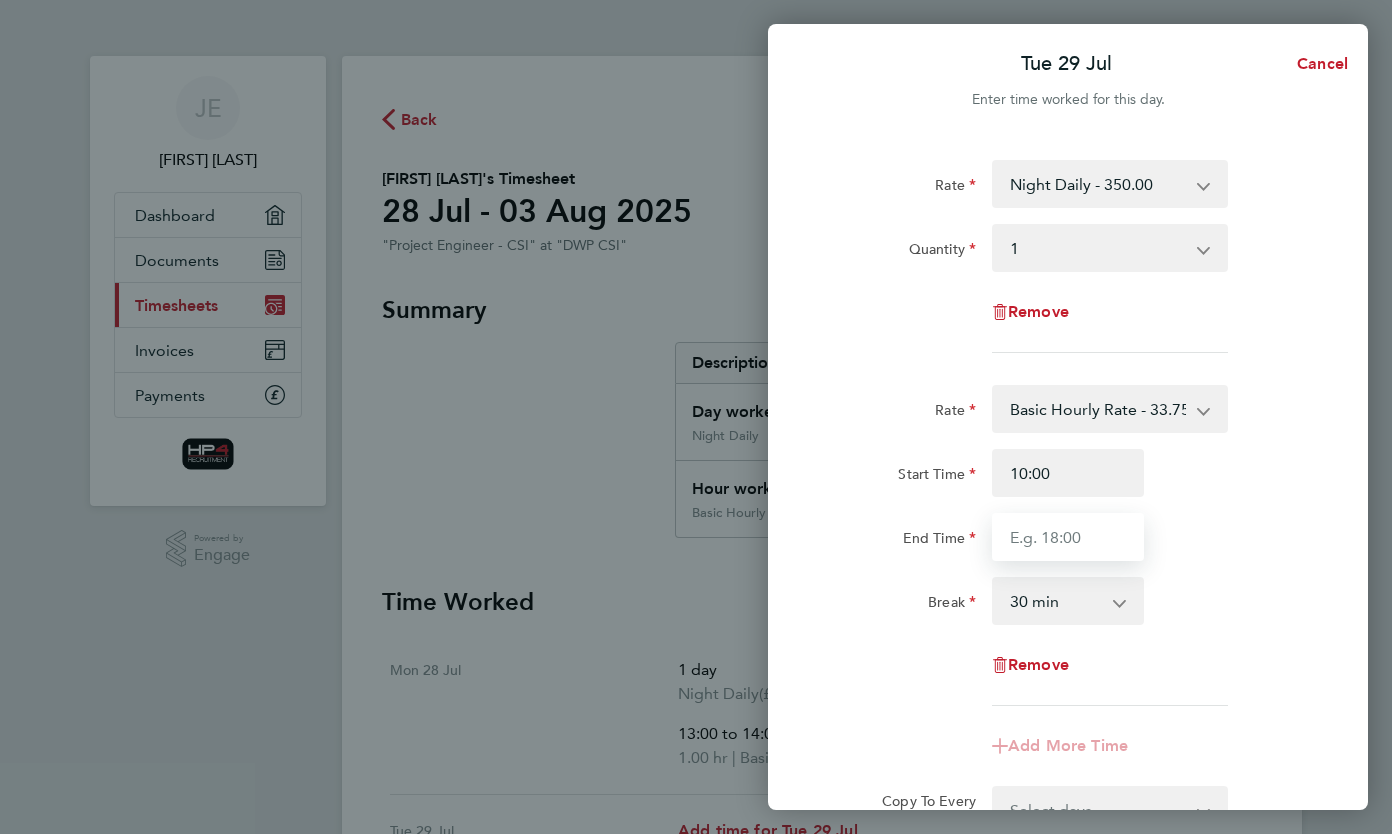 click on "End Time" at bounding box center (1068, 537) 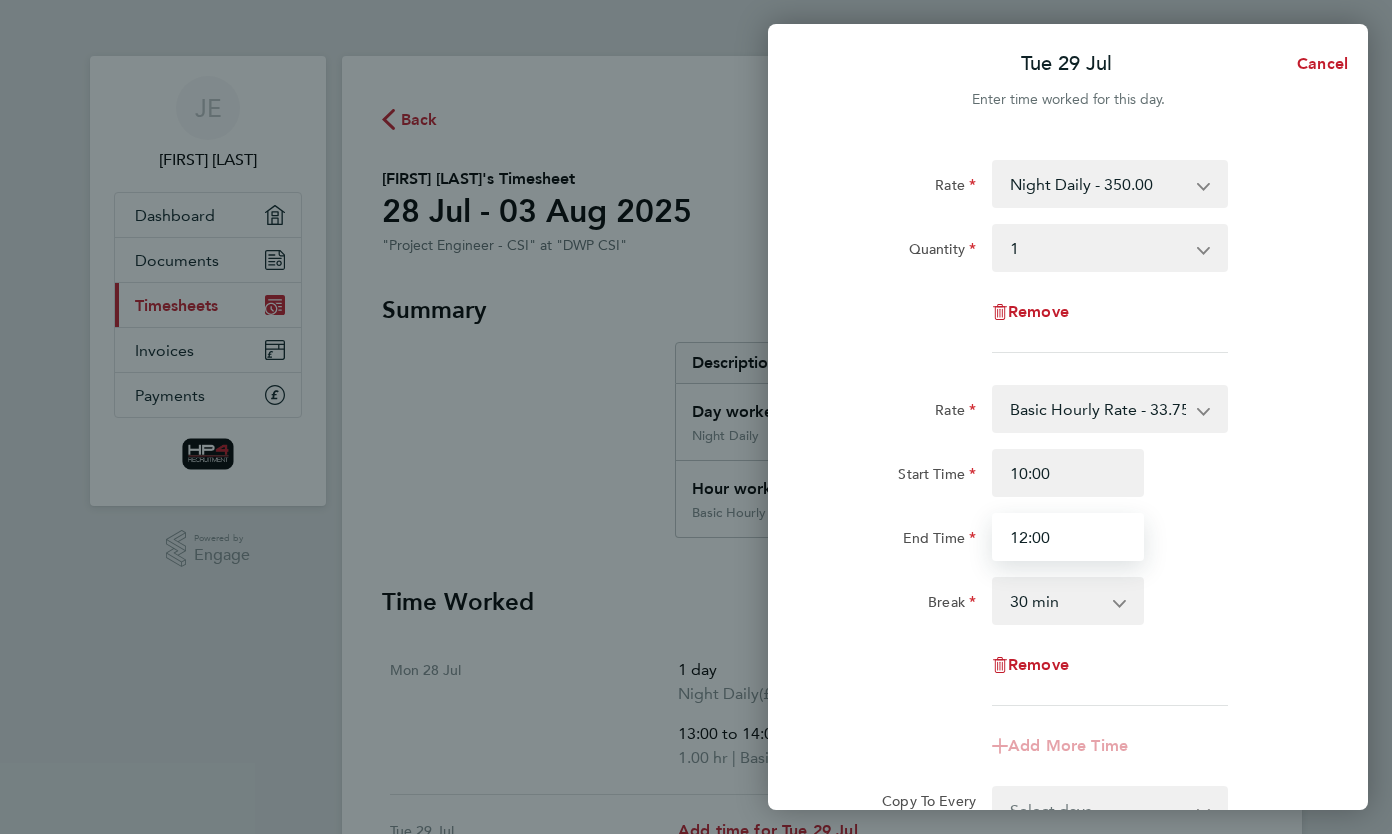 type on "12:00" 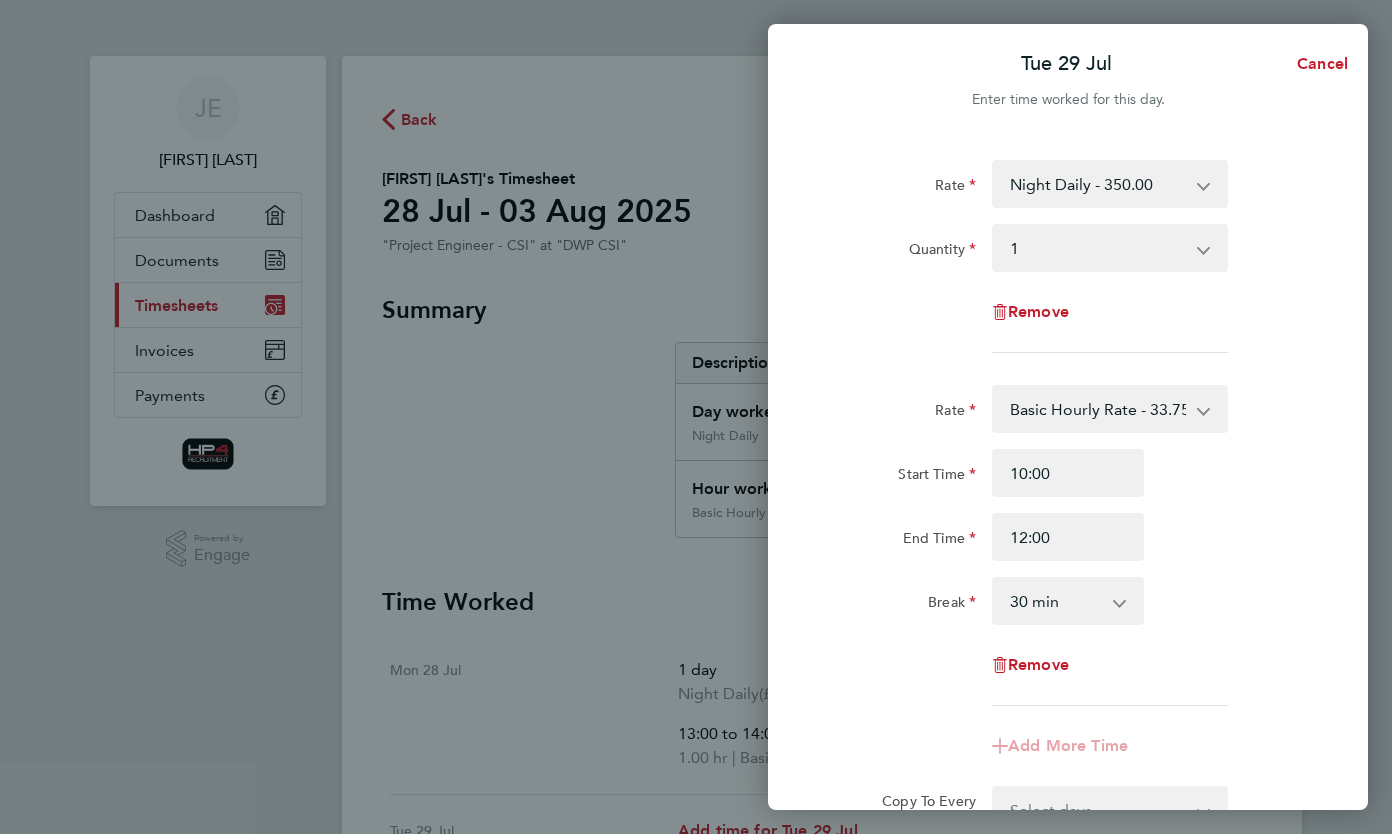 click on "0 min   15 min   30 min   45 min   60 min   75 min   90 min" at bounding box center (1056, 601) 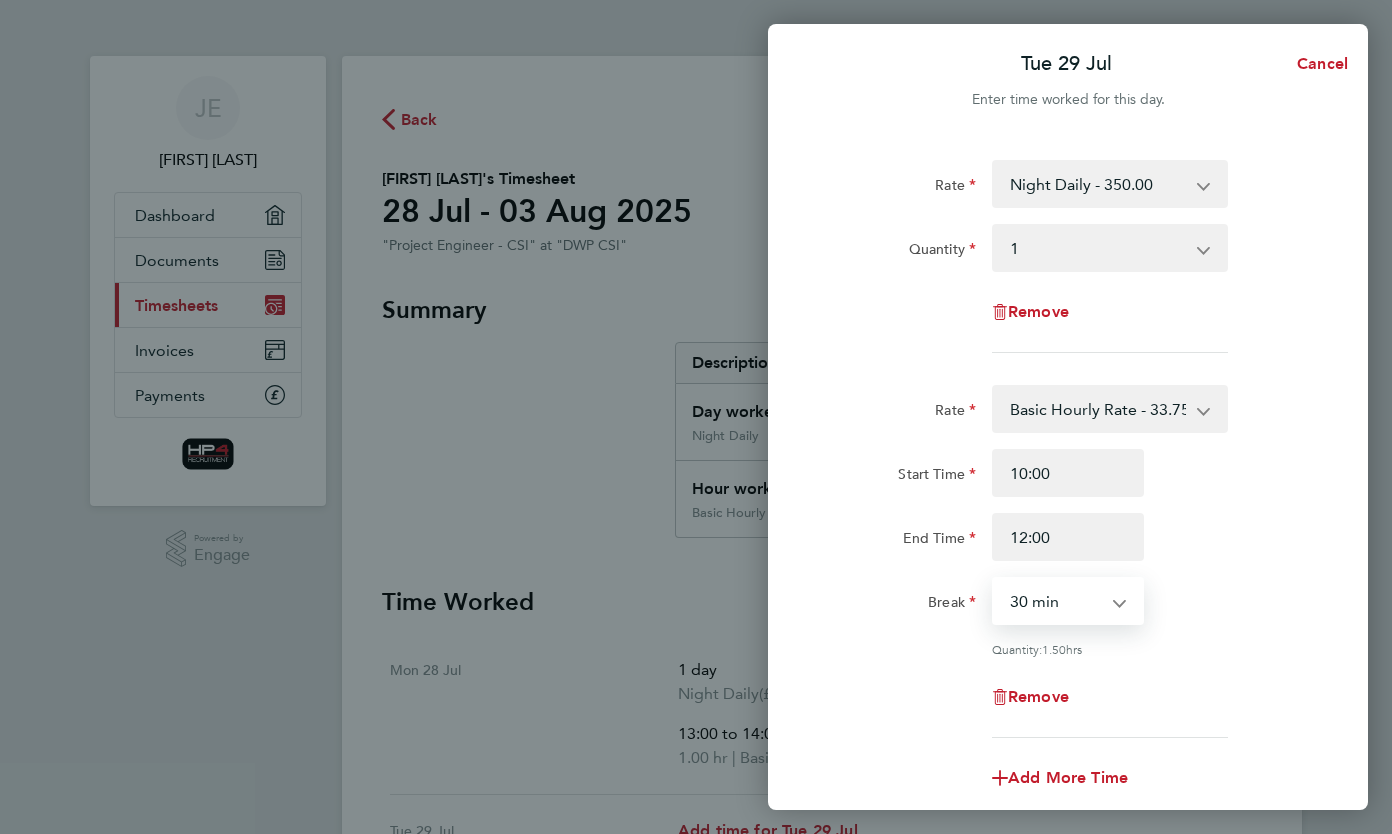 select on "0" 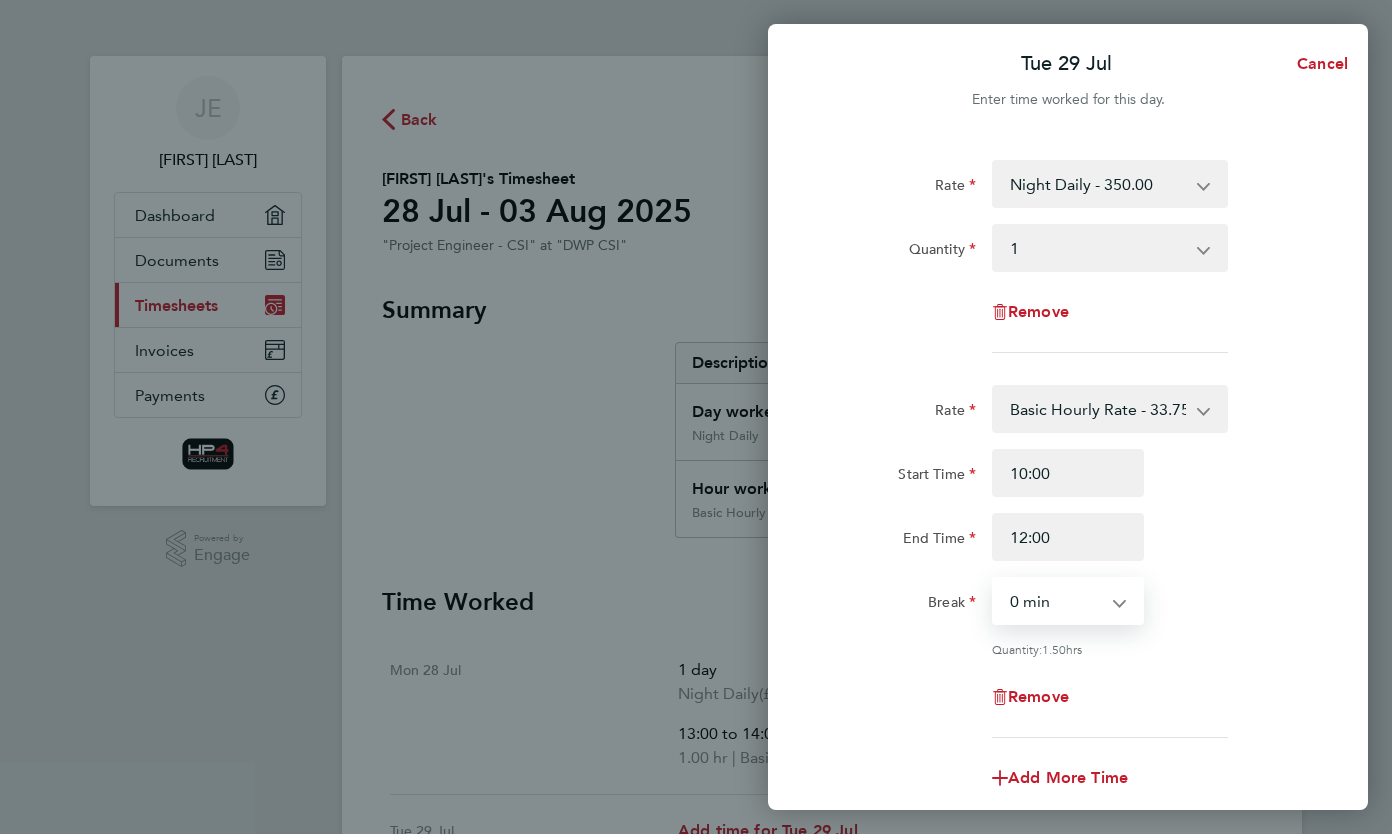 click on "0 min   15 min   30 min   45 min   60 min   75 min   90 min" at bounding box center [1056, 601] 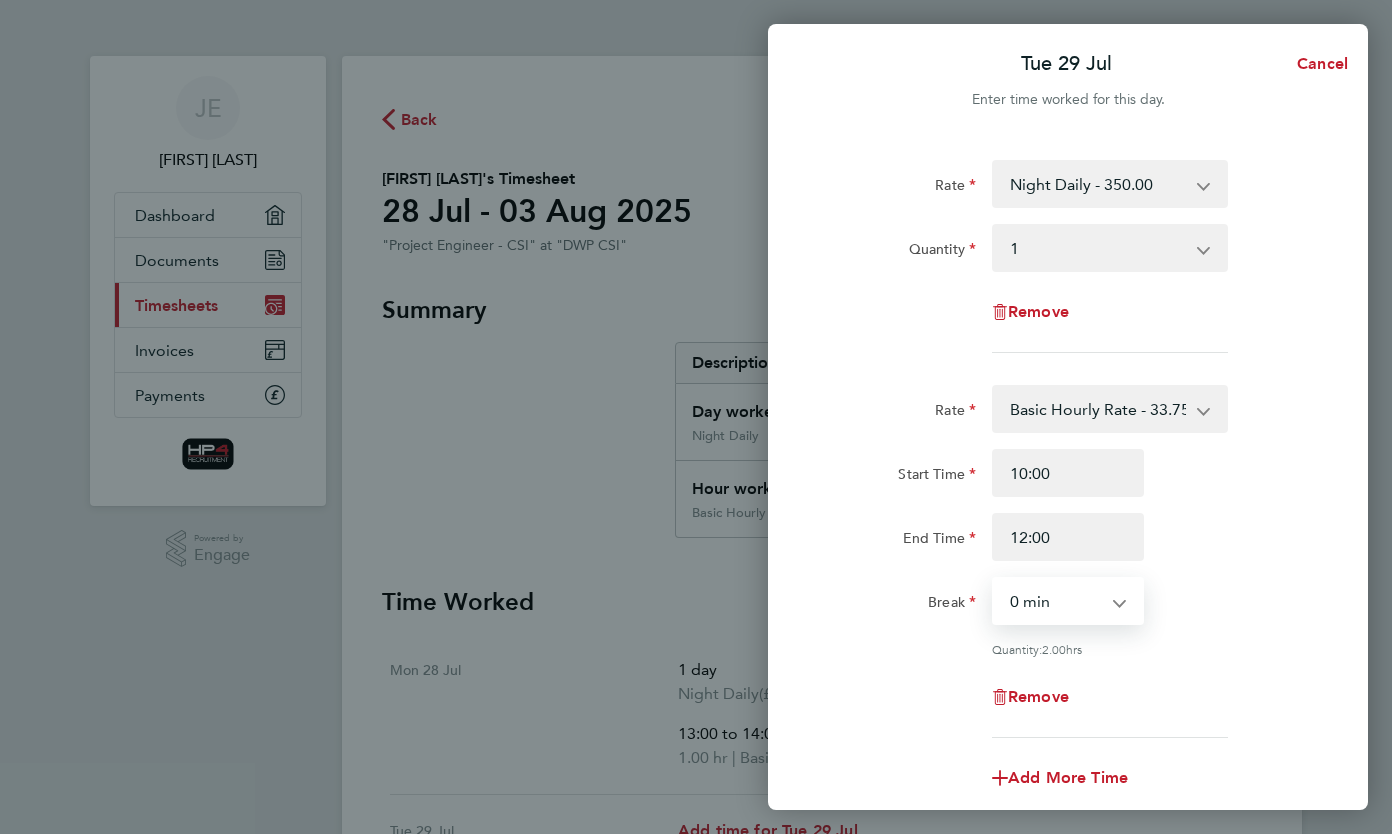 scroll, scrollTop: 185, scrollLeft: 0, axis: vertical 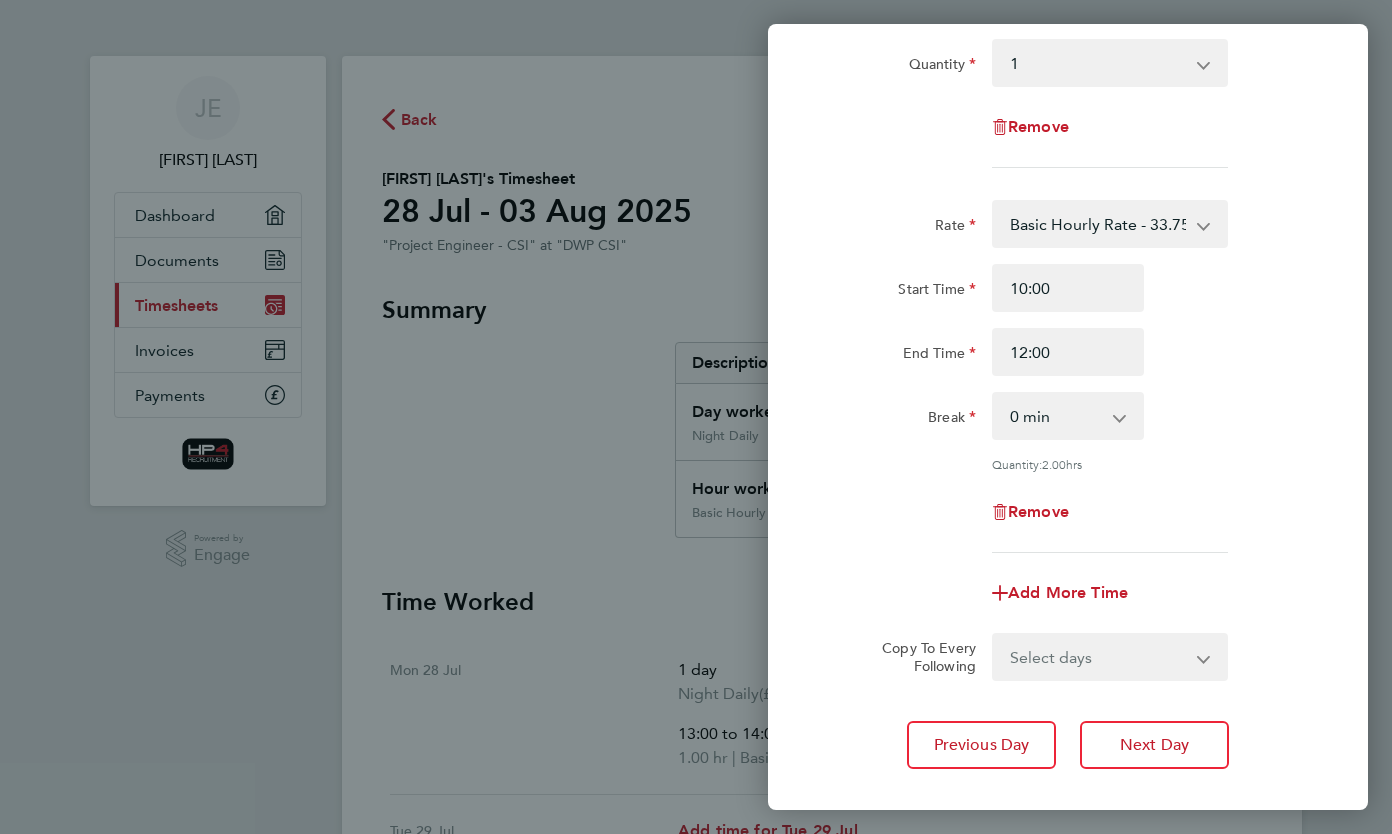 click on "Rate  Night Daily - 350.00   Basic Daily - 270.00   W/E Daily - 360.00   Weekend Hourly Rate - 45.00   Basic Hourly Rate - 33.75   Night Hourly Rate - 43.75
Quantity  Select quantity   0.5   1
Remove  Rate  Basic Hourly Rate - 33.75   Weekend Hourly Rate - 45.00   Night Hourly Rate - 43.75
Start Time 10:00 End Time 12:00 Break  0 min   15 min   30 min   45 min   60 min   75 min   90 min
Quantity:  2.00  hrs
Remove
Add More Time  Copy To Every Following  Select days   Day   Weekday (Mon-Fri)   Weekend (Sat-Sun)   Wednesday   Thursday   Friday   Saturday   Sunday
Previous Day   Next Day" 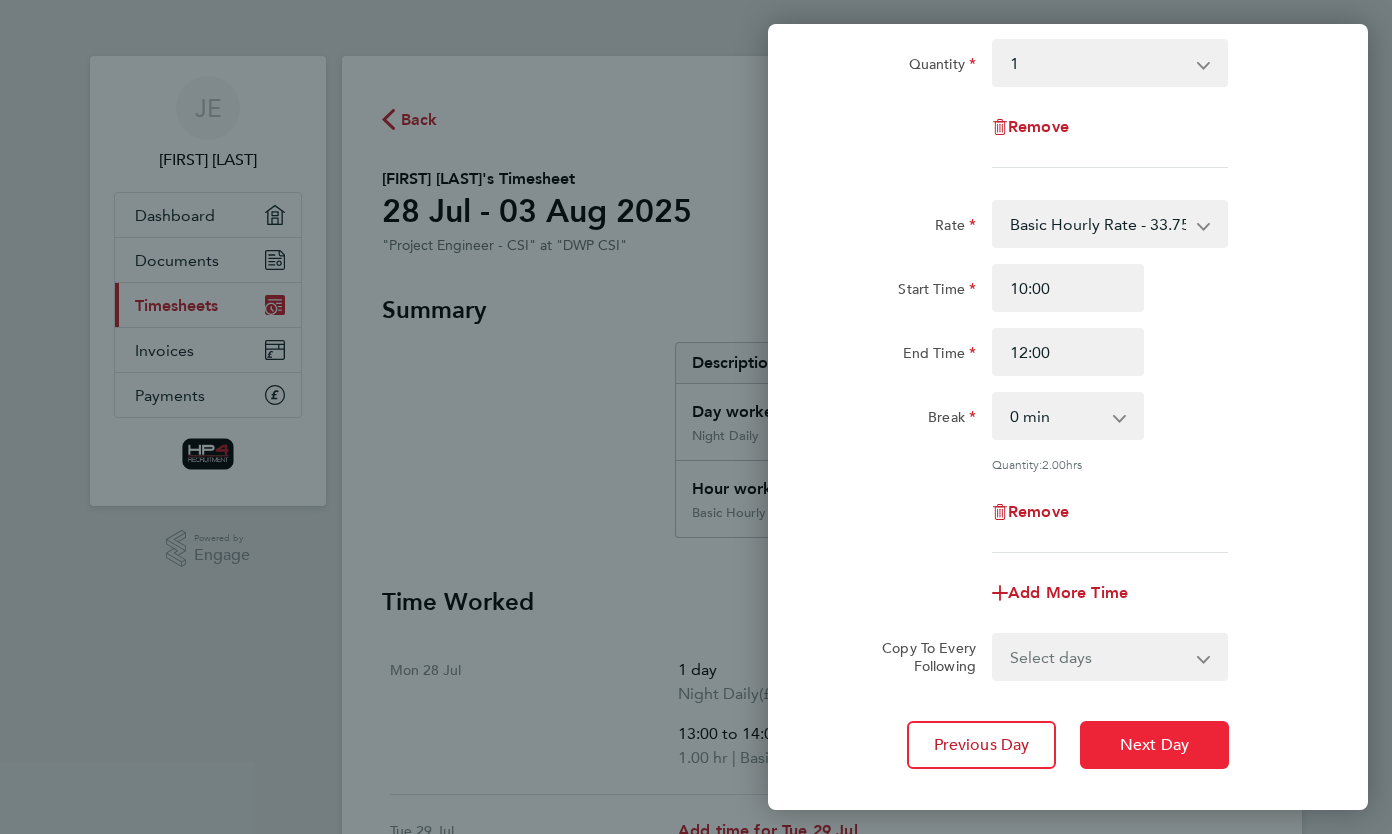 click on "Next Day" 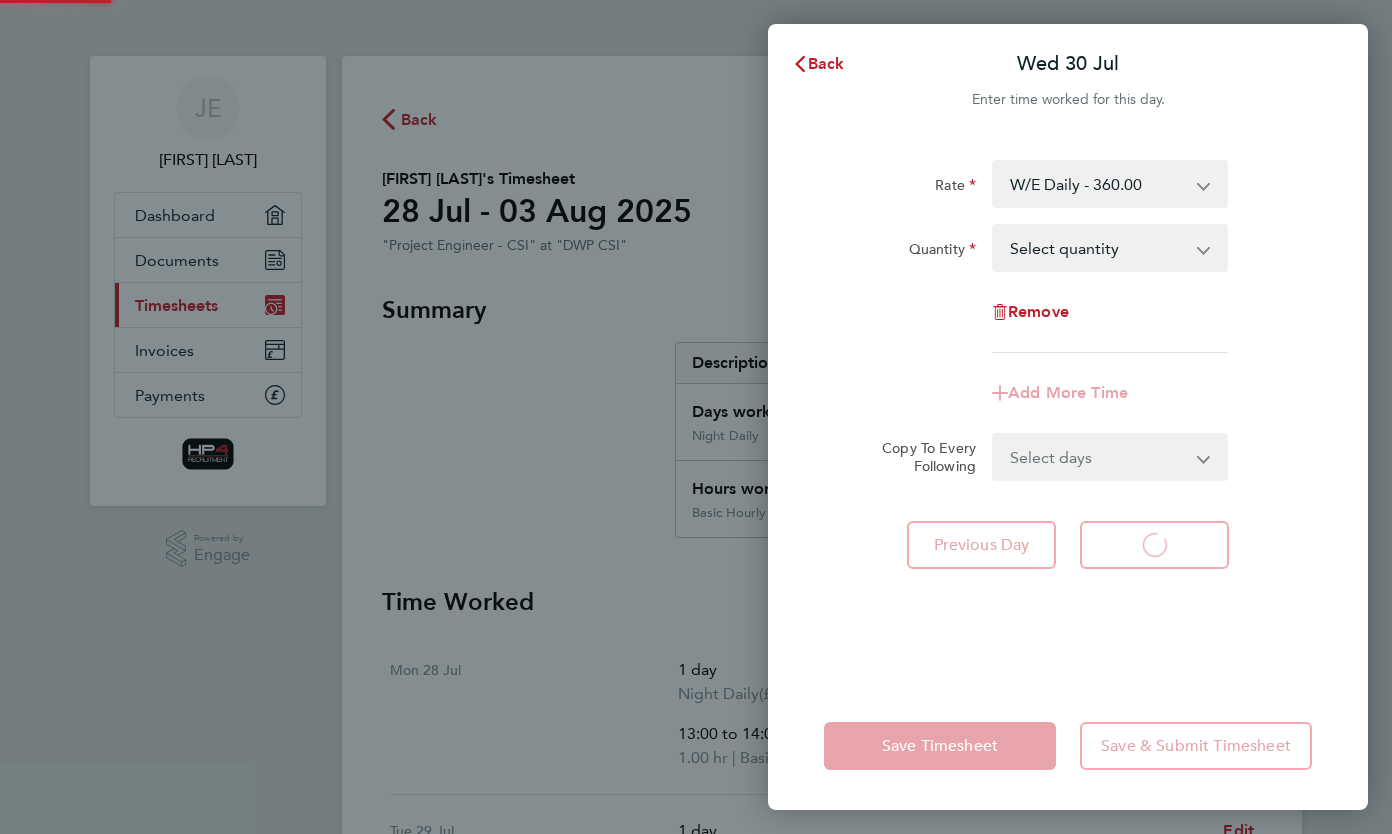 scroll, scrollTop: 0, scrollLeft: 0, axis: both 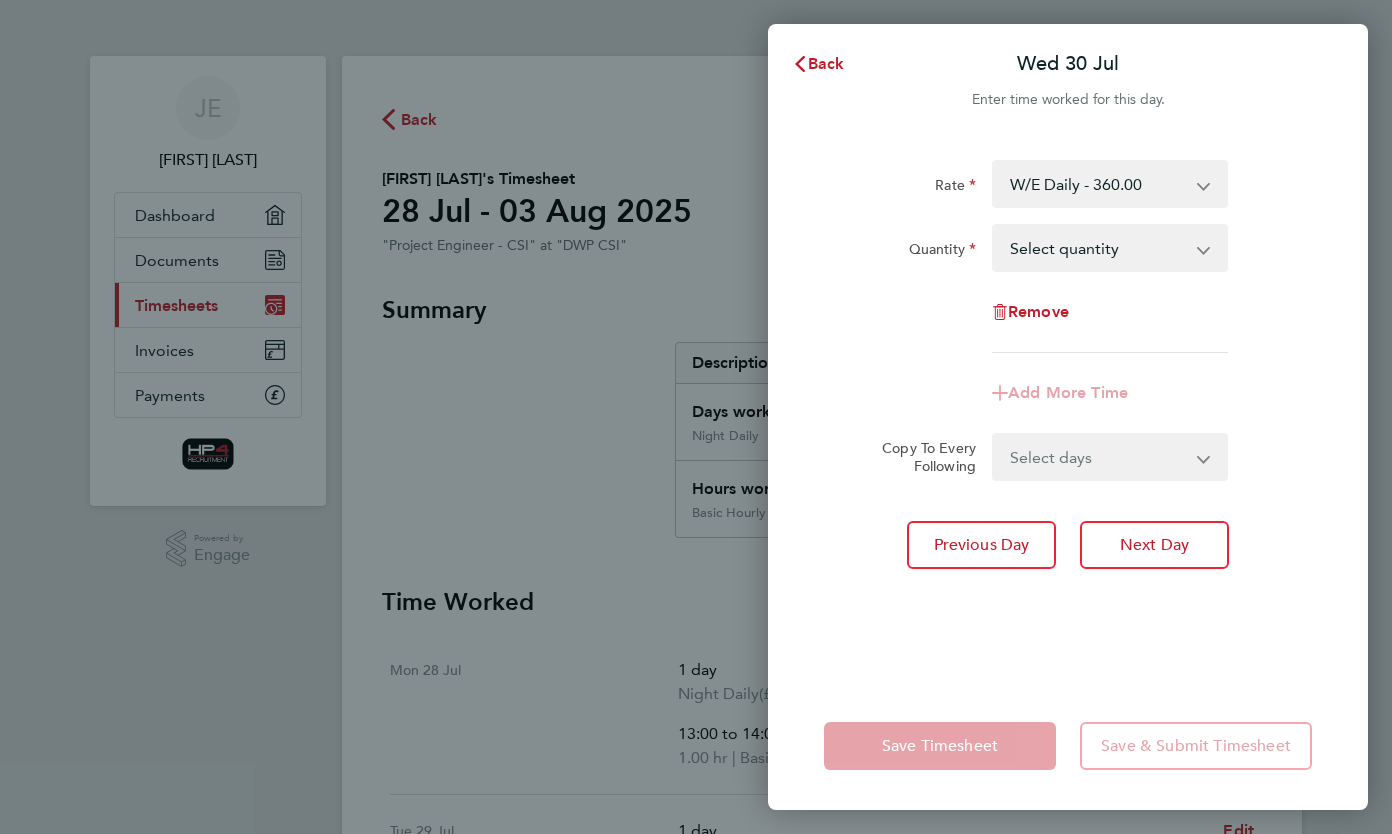click on "W/E Daily - 360.00   Night Daily - 350.00   Basic Daily - 270.00   Weekend Hourly Rate - 45.00   Basic Hourly Rate - 33.75   Night Hourly Rate - 43.75" at bounding box center (1098, 184) 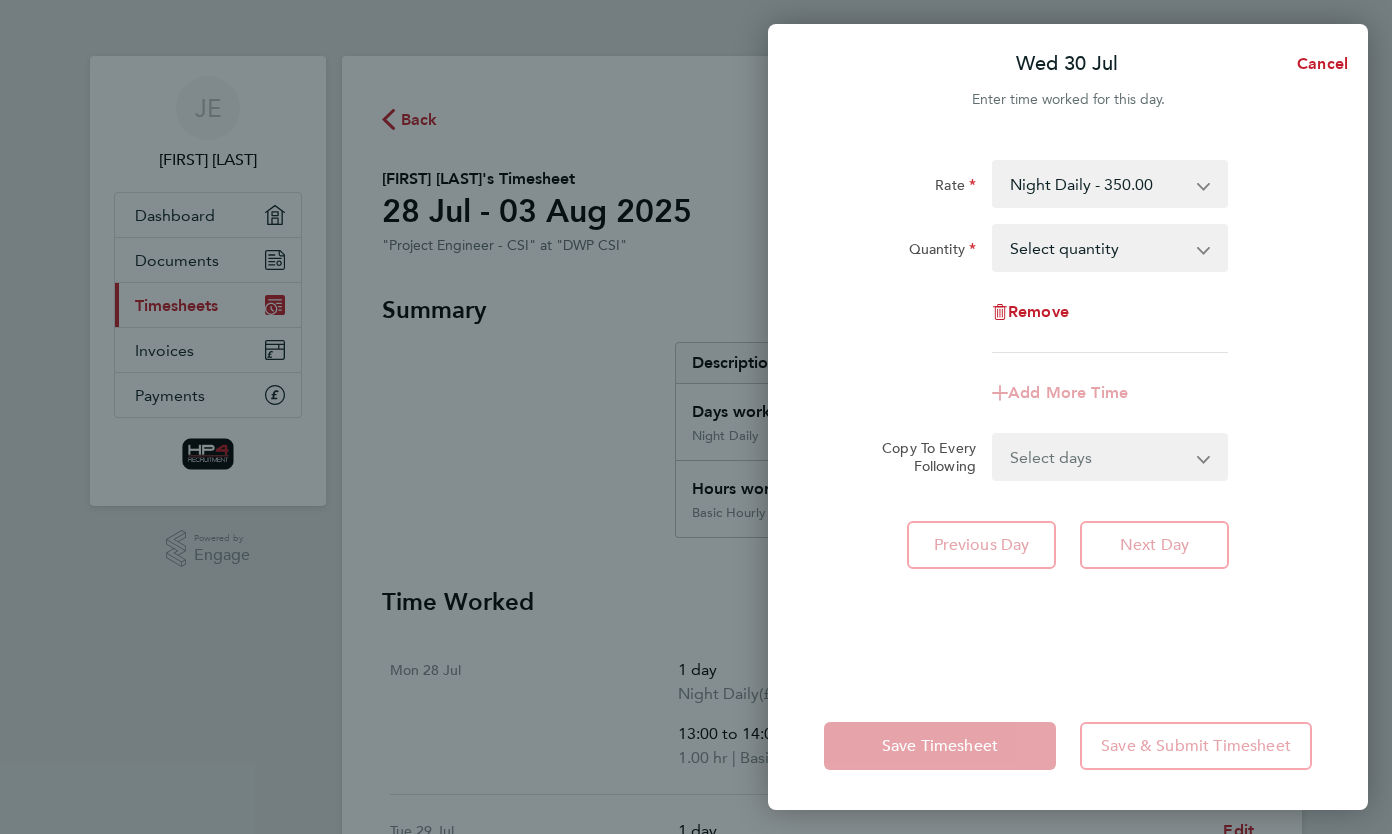 drag, startPoint x: 1159, startPoint y: 209, endPoint x: 1136, endPoint y: 251, distance: 47.88528 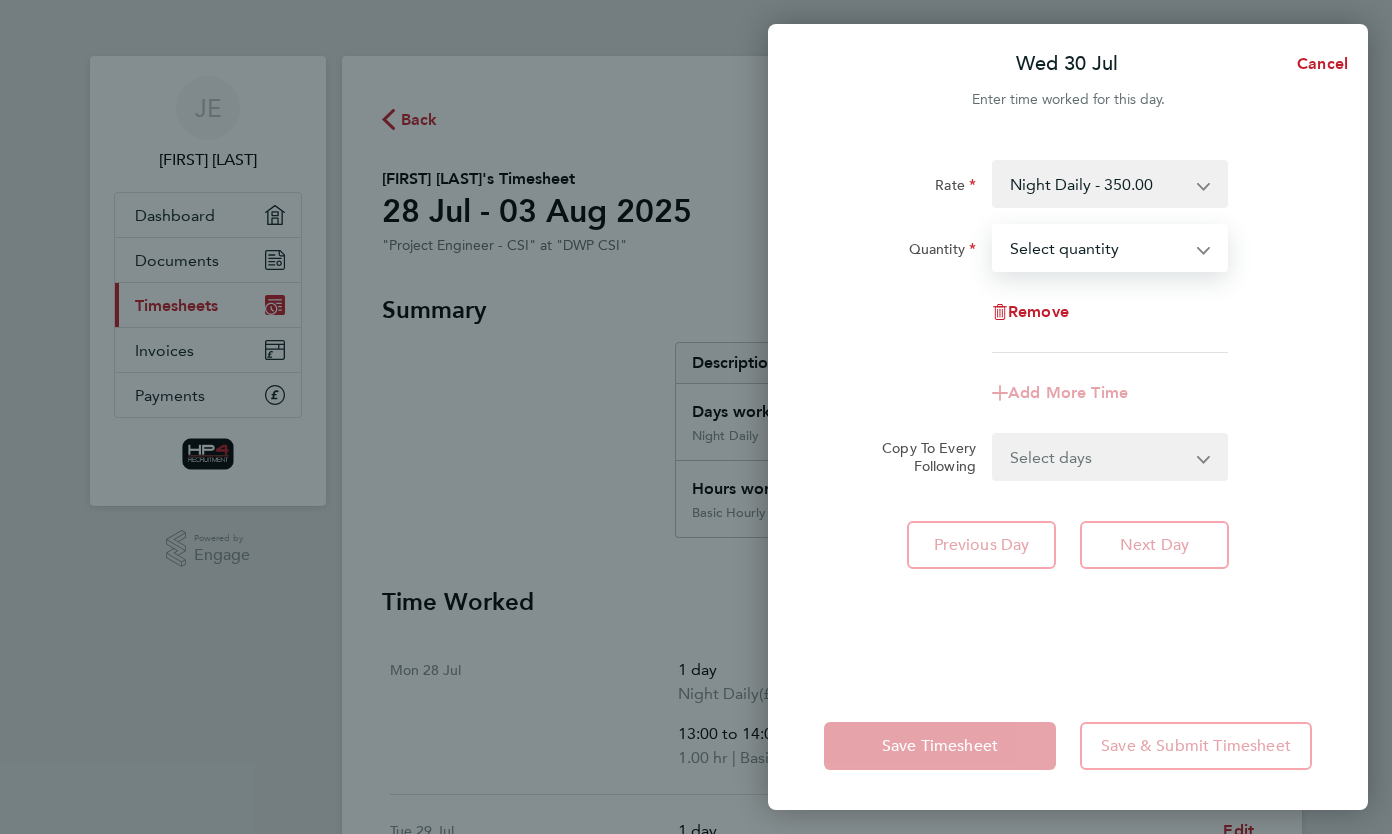select on "1" 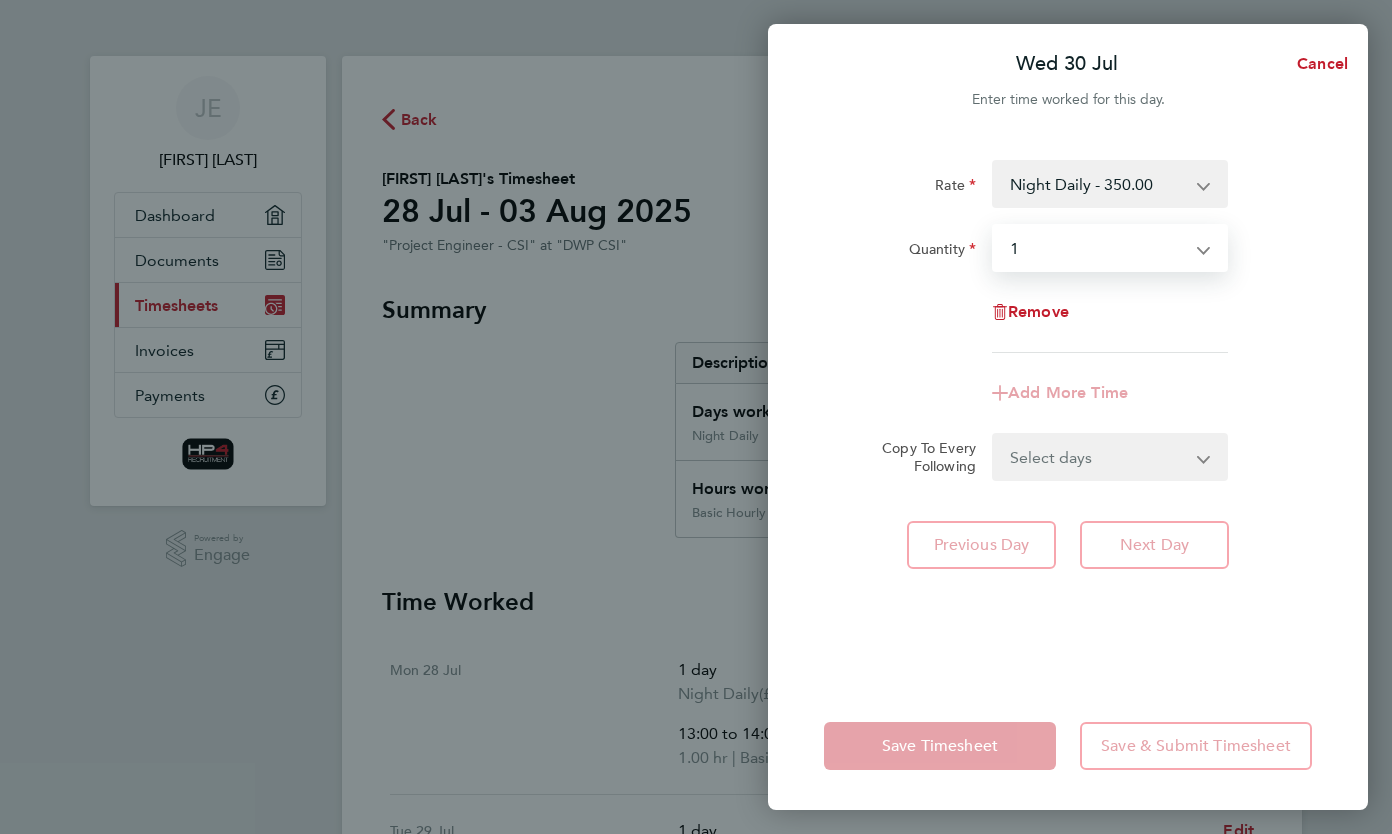 click on "Select quantity   0.5   1" at bounding box center [1098, 248] 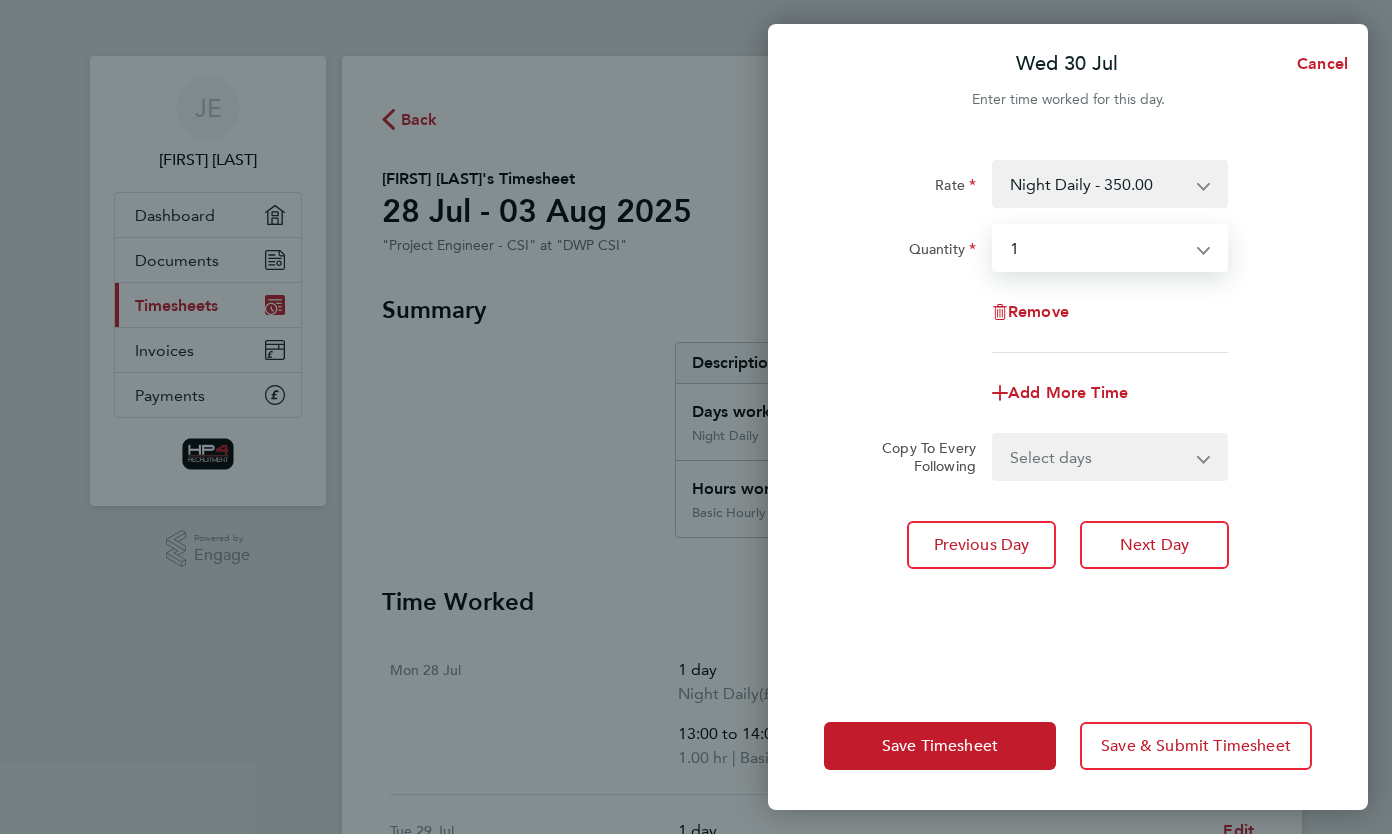 click on "Add More Time" 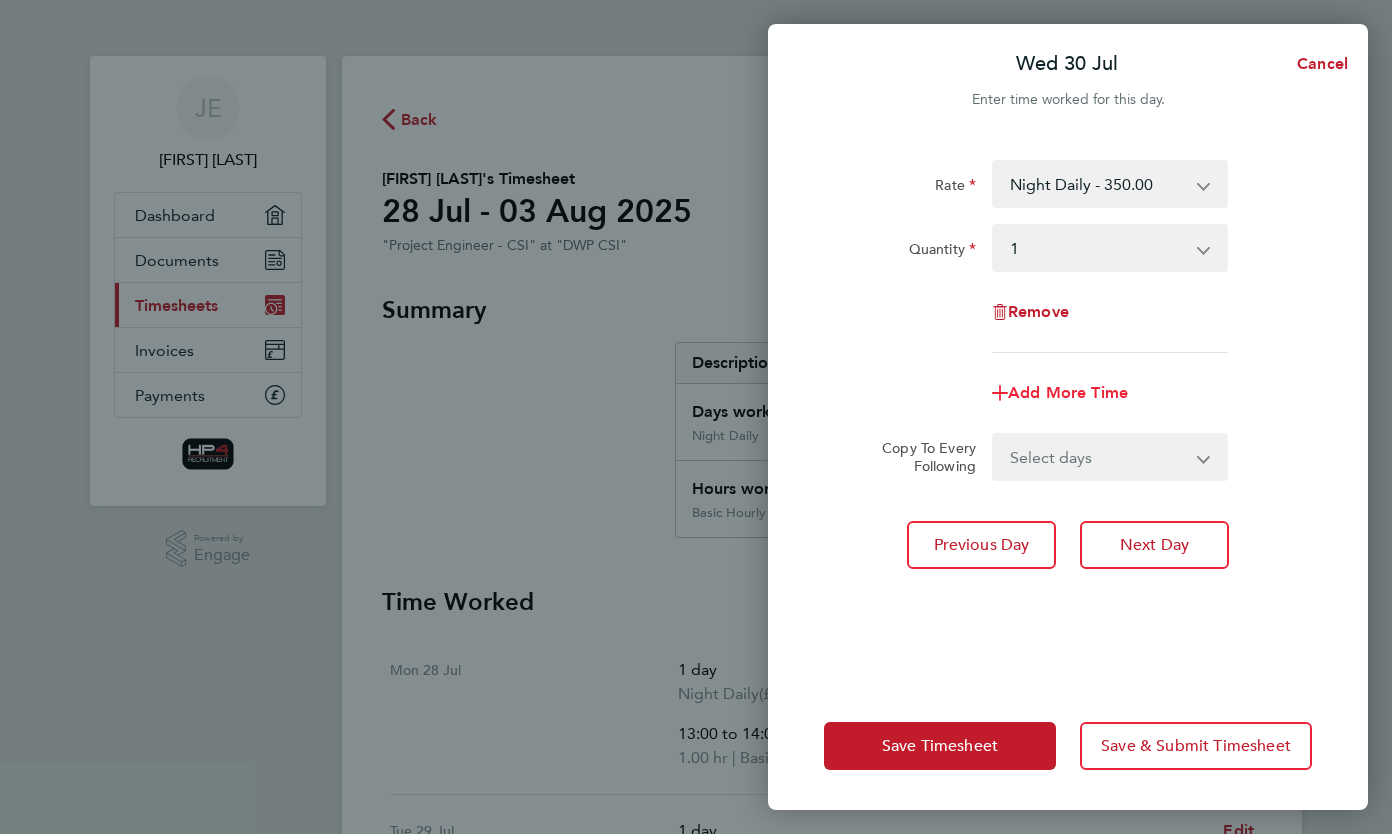 click on "Add More Time" 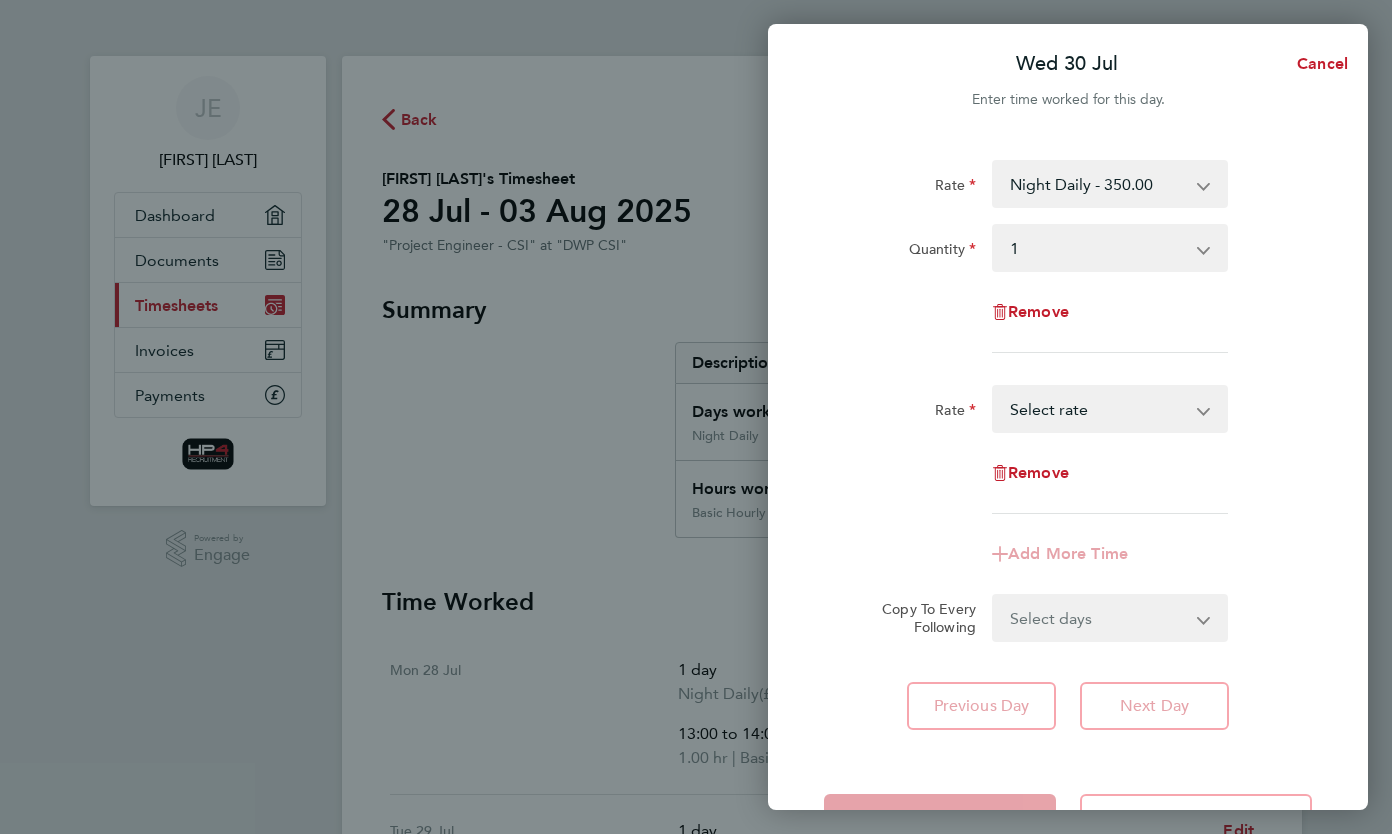 click on "Weekend Hourly Rate - 45.00   Basic Hourly Rate - 33.75   Night Hourly Rate - 43.75   Select rate" at bounding box center (1098, 409) 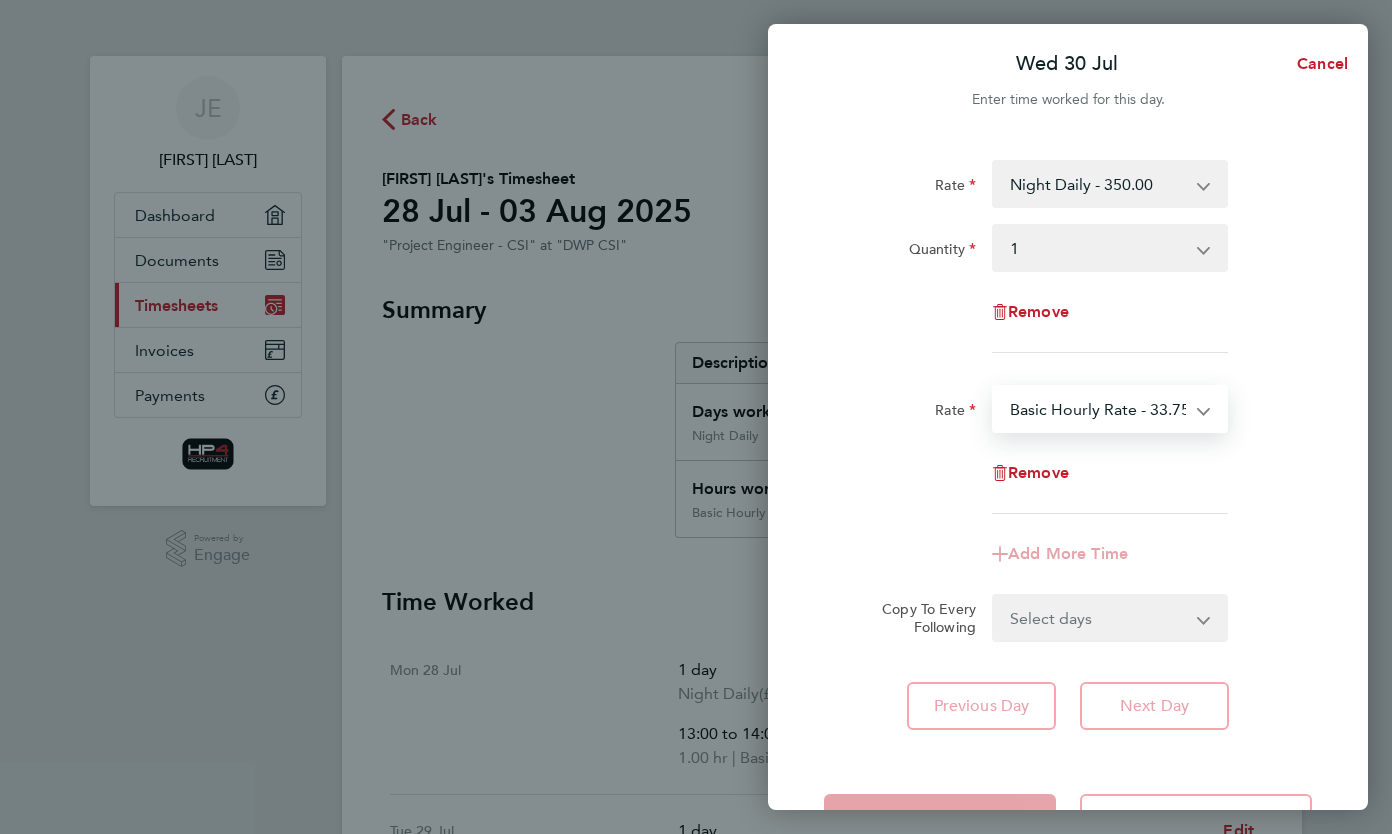 select on "30" 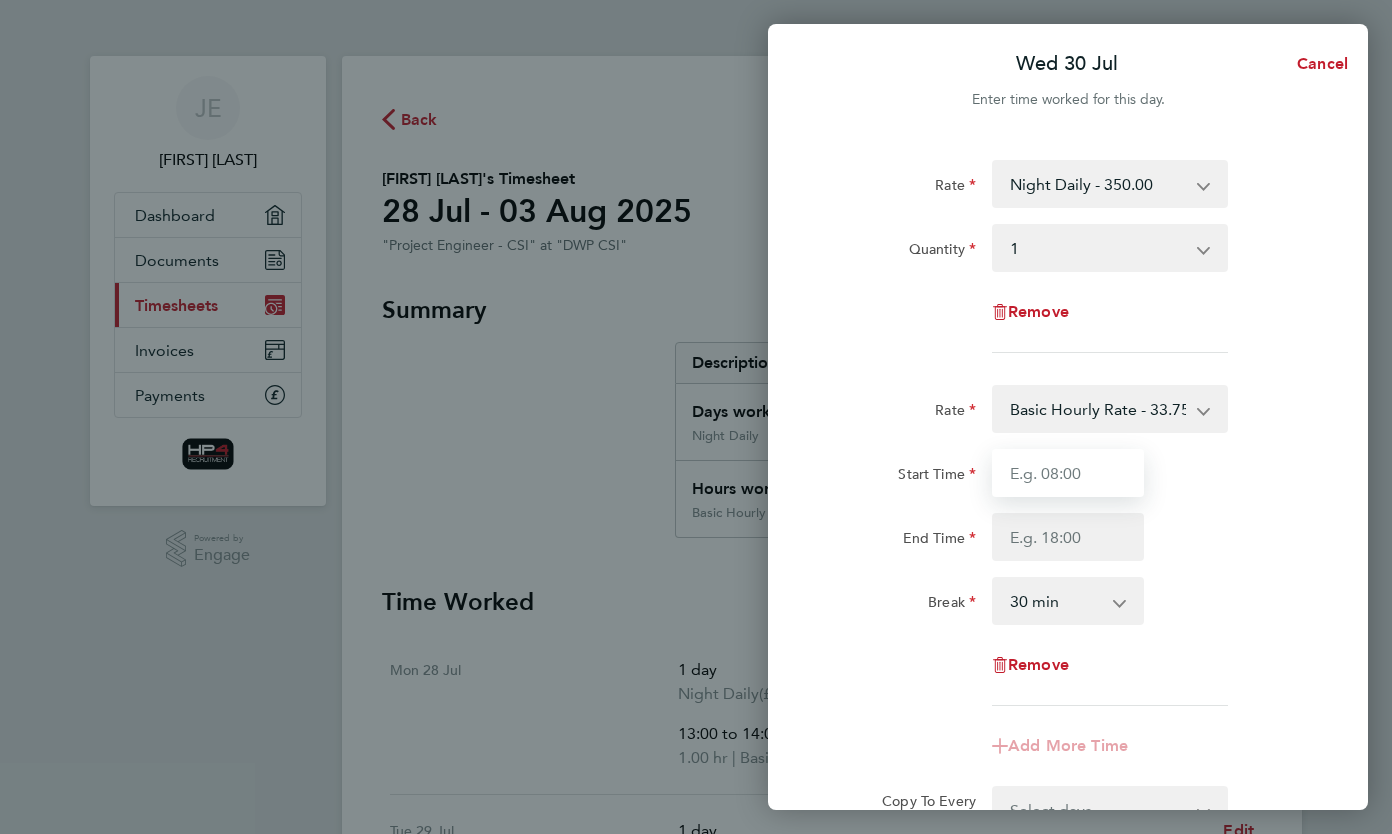 click on "Start Time" at bounding box center (1068, 473) 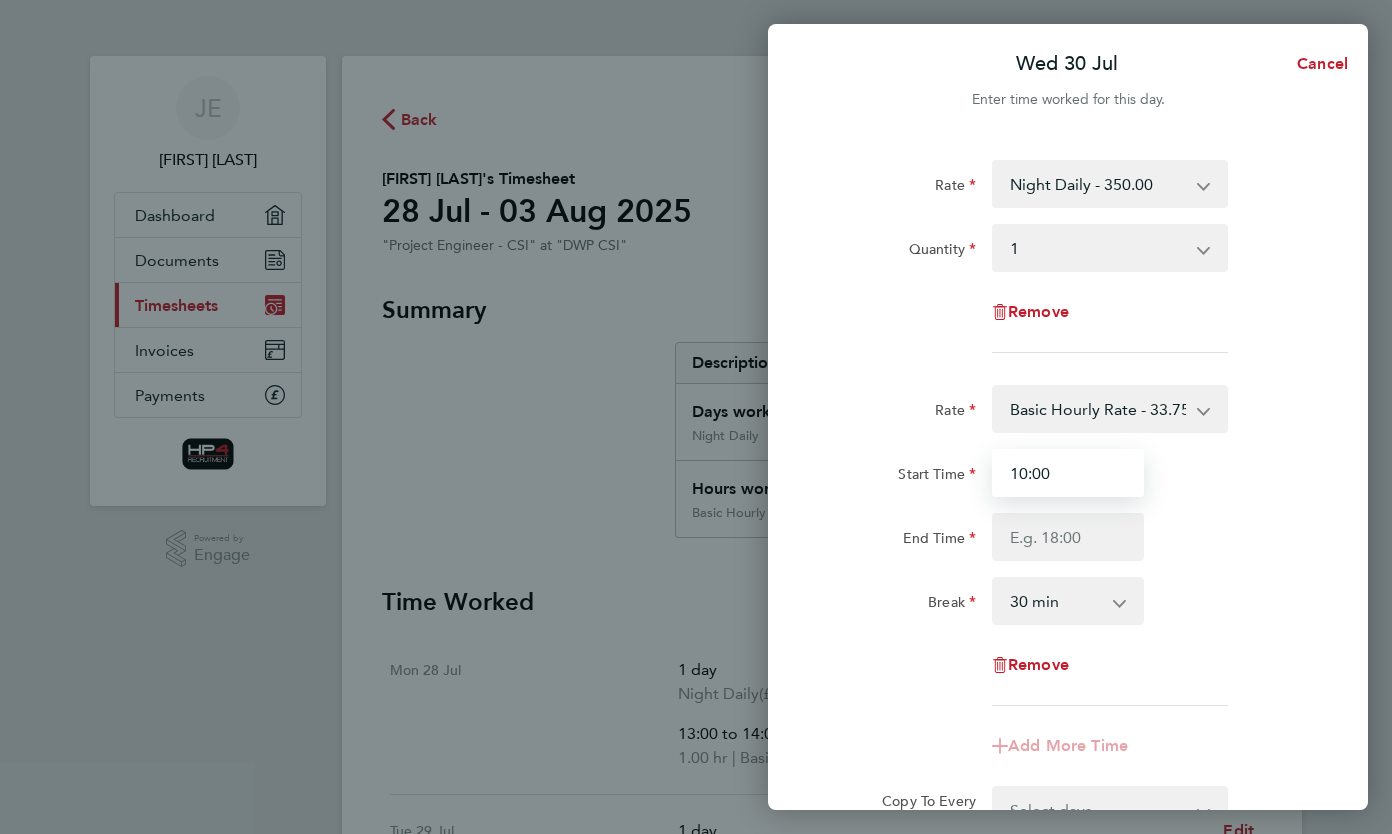 type on "10:00" 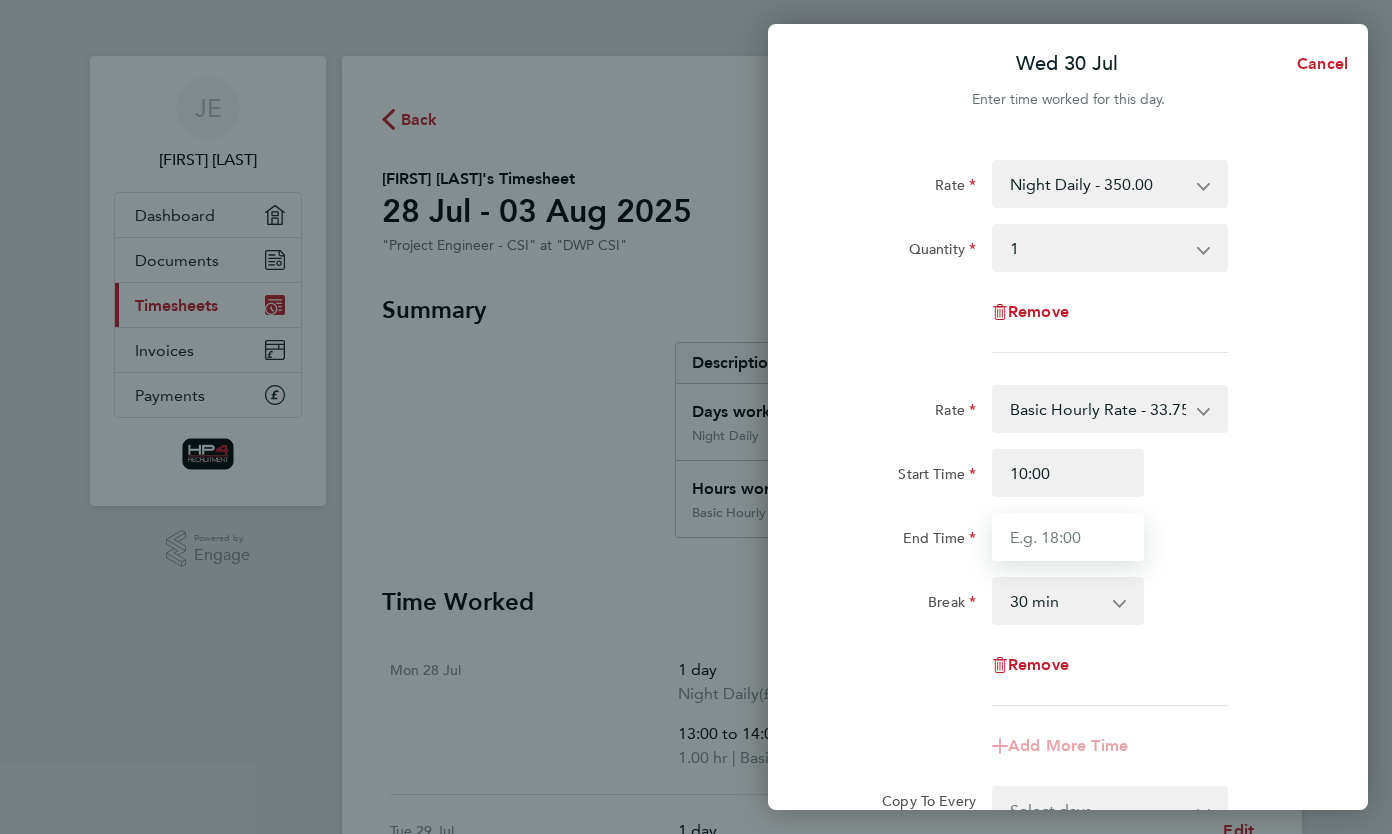 click on "End Time" at bounding box center [1068, 537] 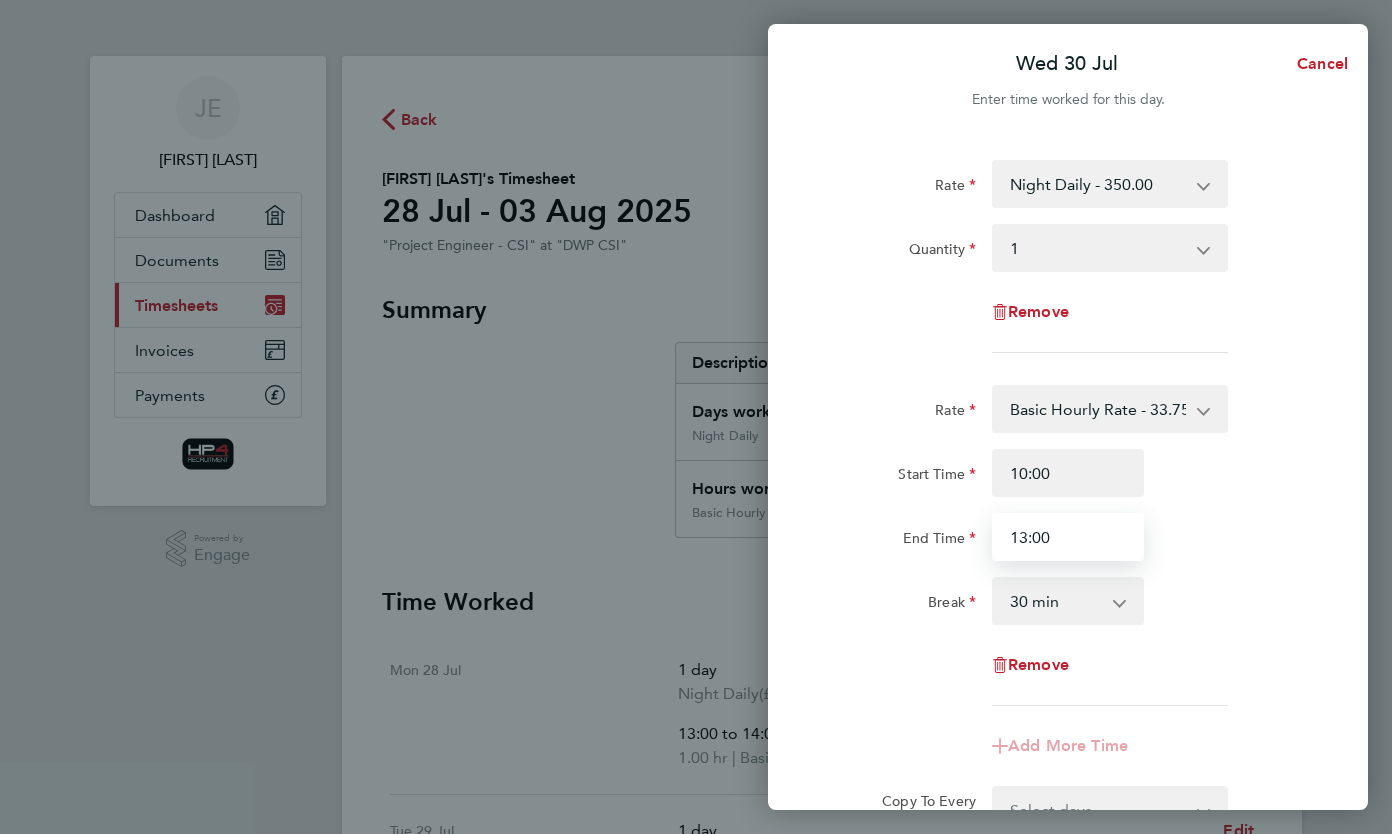 type on "13:00" 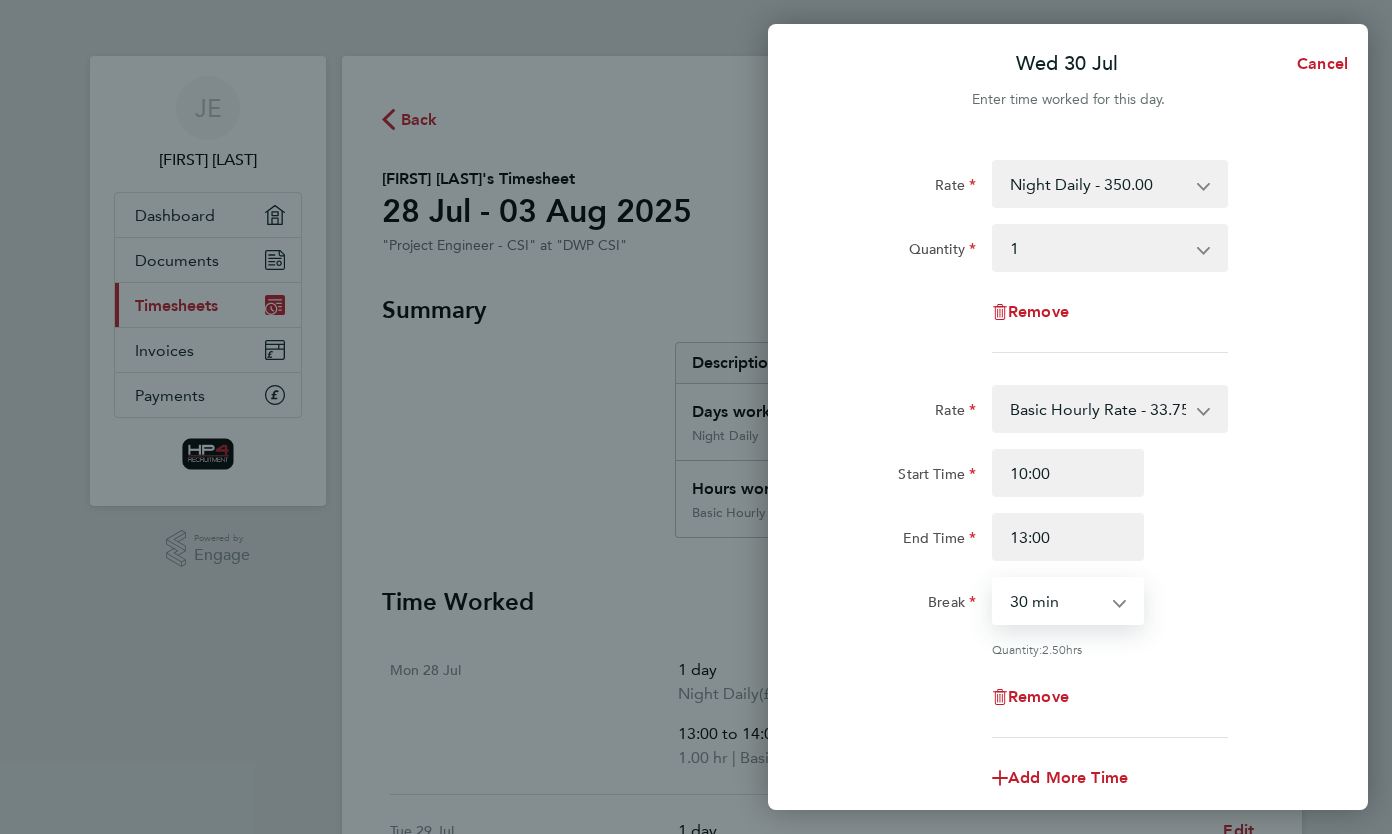 click on "0 min   15 min   30 min   45 min   60 min   75 min   90 min" at bounding box center (1056, 601) 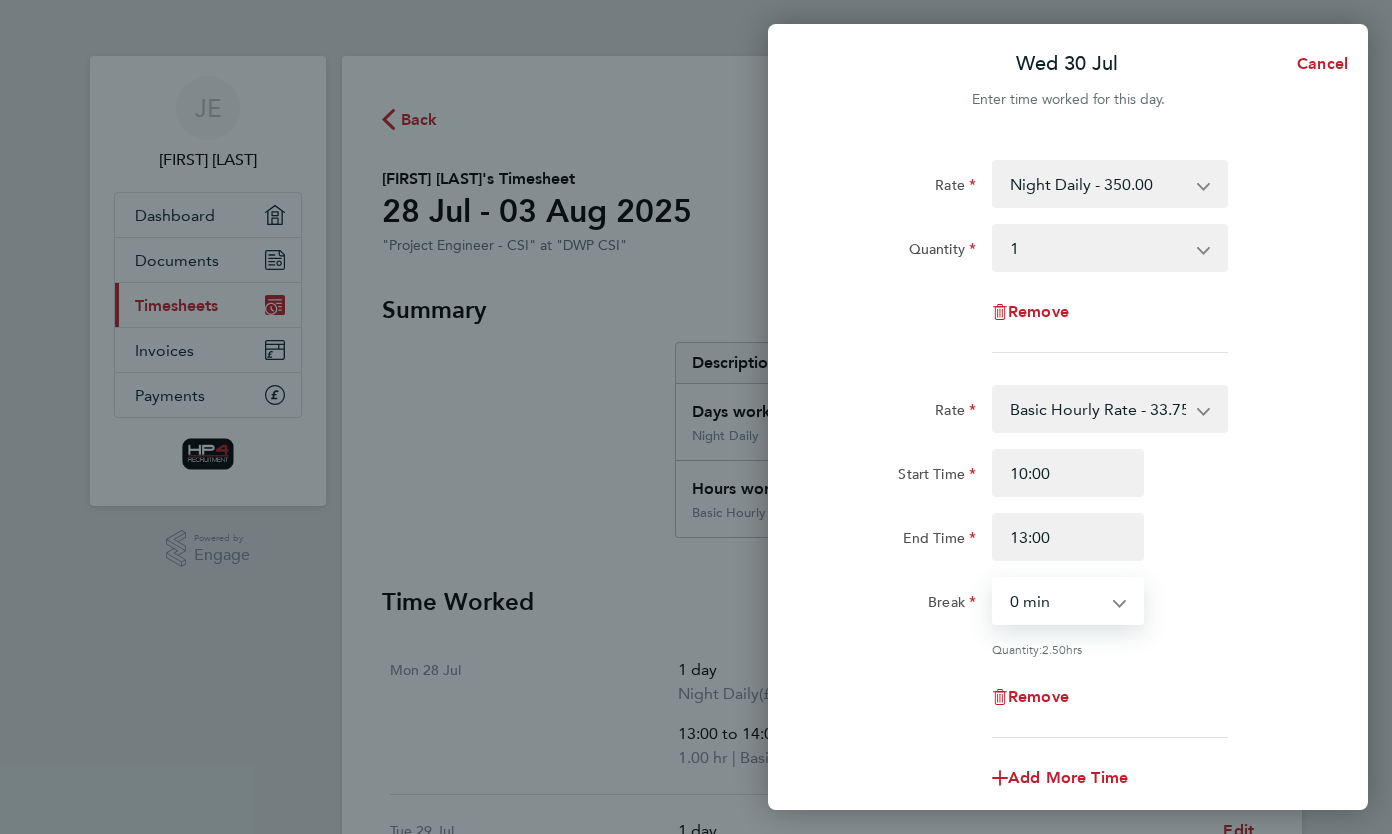 click on "0 min   15 min   30 min   45 min   60 min   75 min   90 min" at bounding box center (1056, 601) 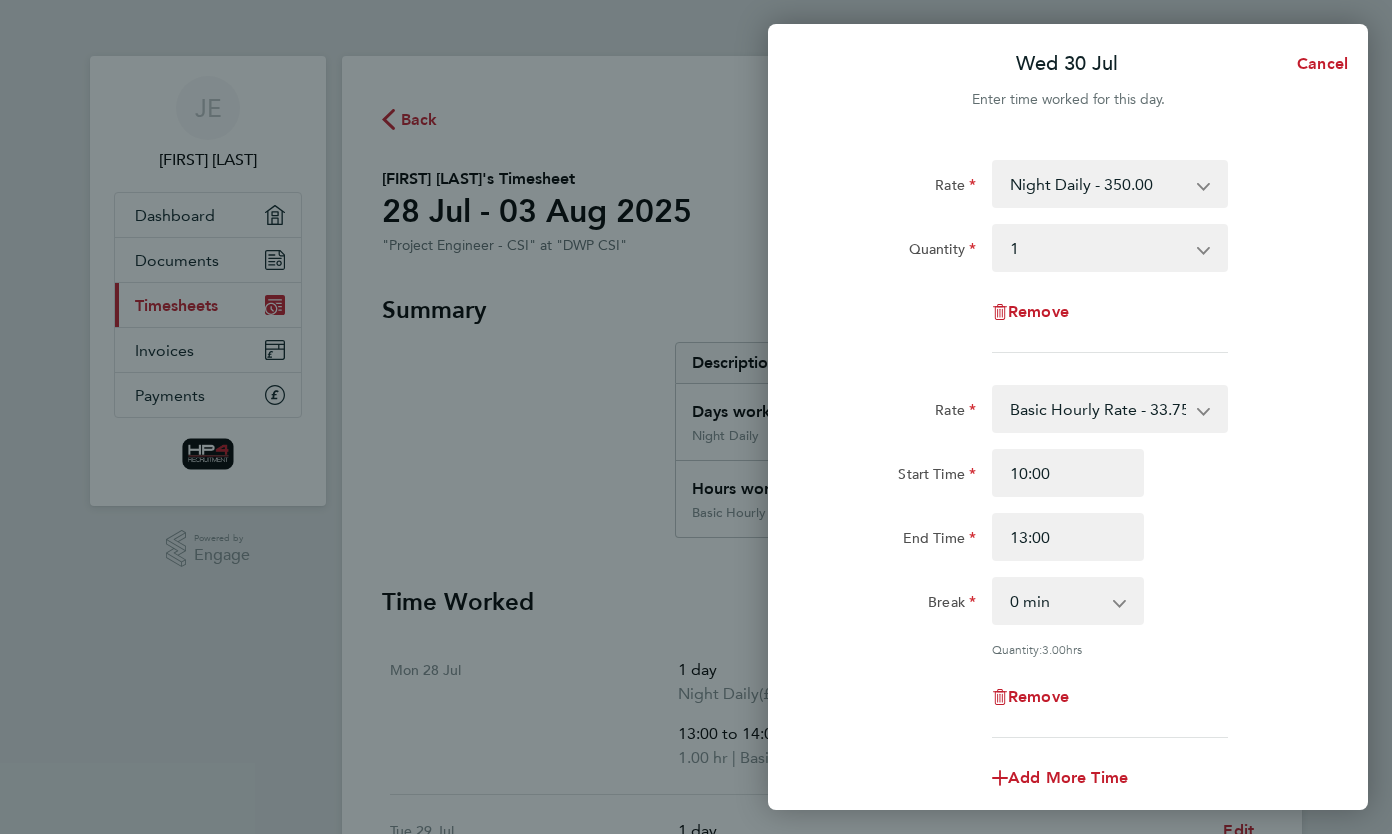 click on "3.00" 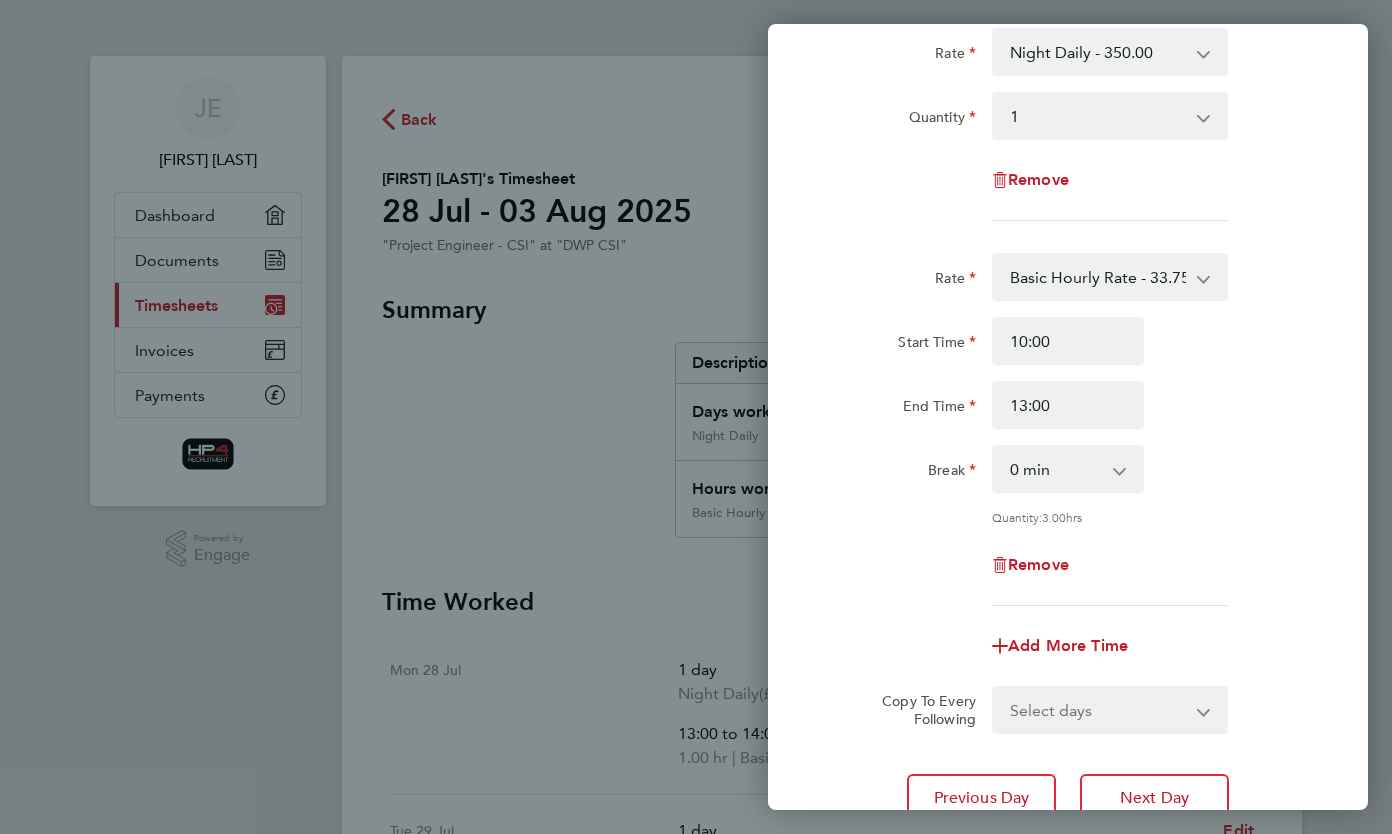 scroll, scrollTop: 183, scrollLeft: 0, axis: vertical 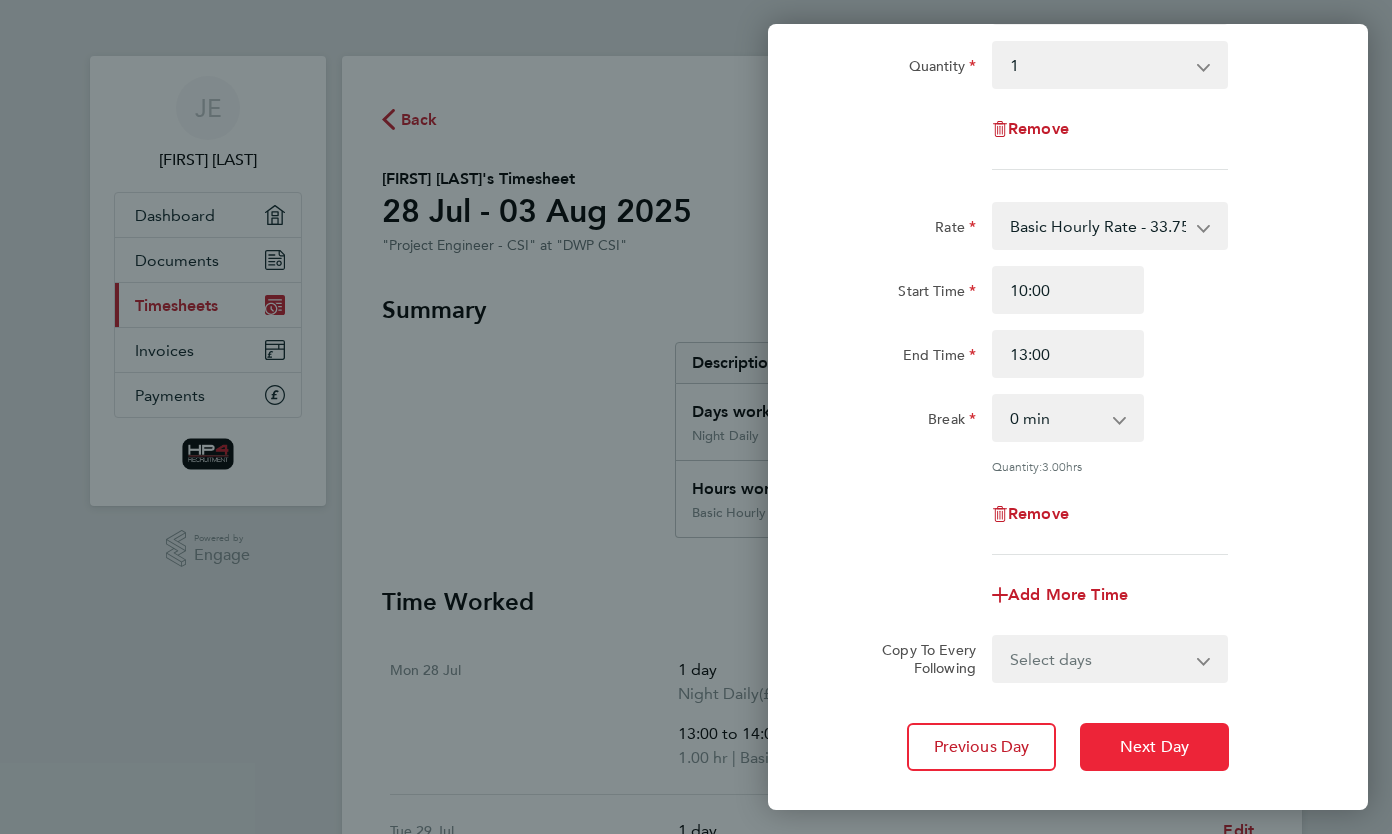 click on "Next Day" 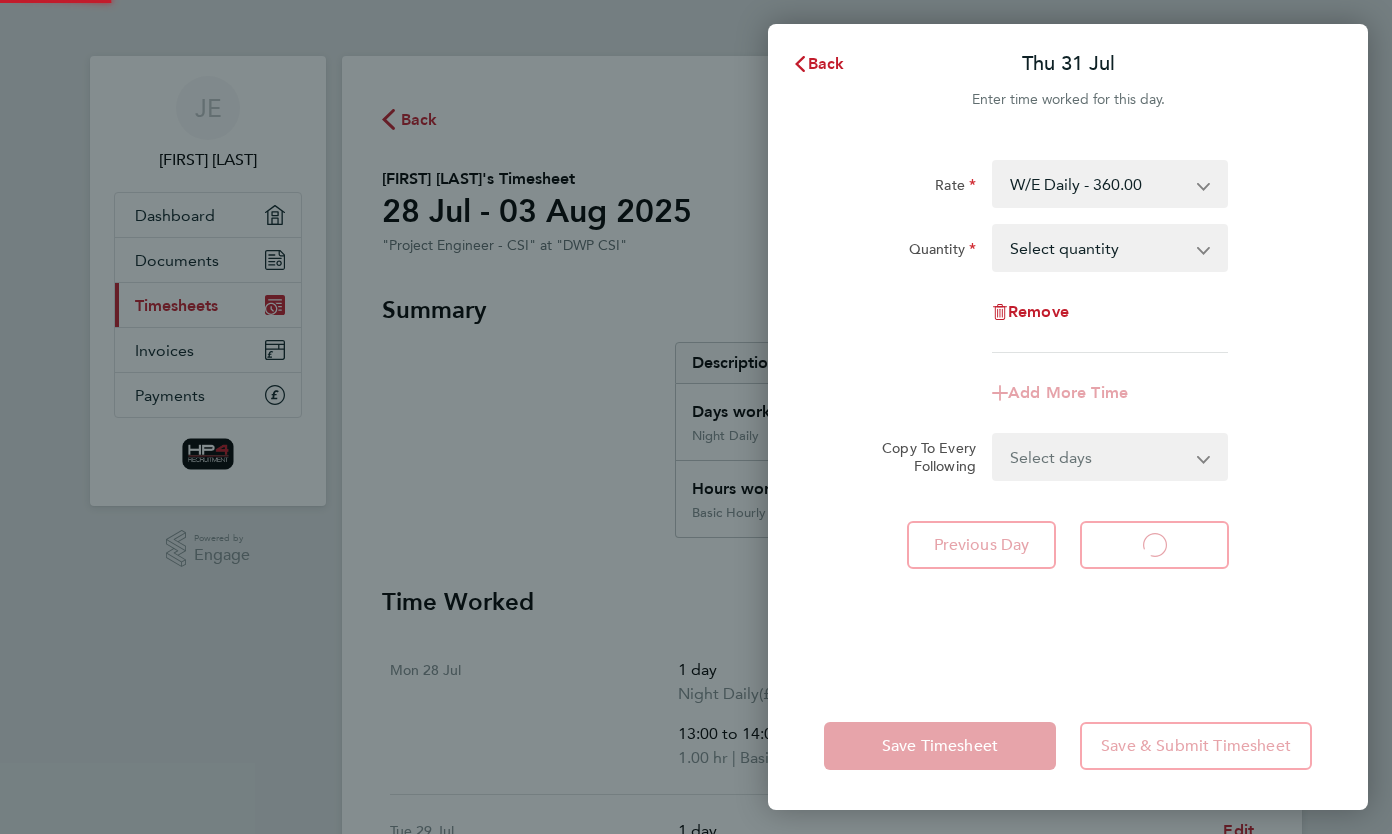 scroll, scrollTop: 0, scrollLeft: 0, axis: both 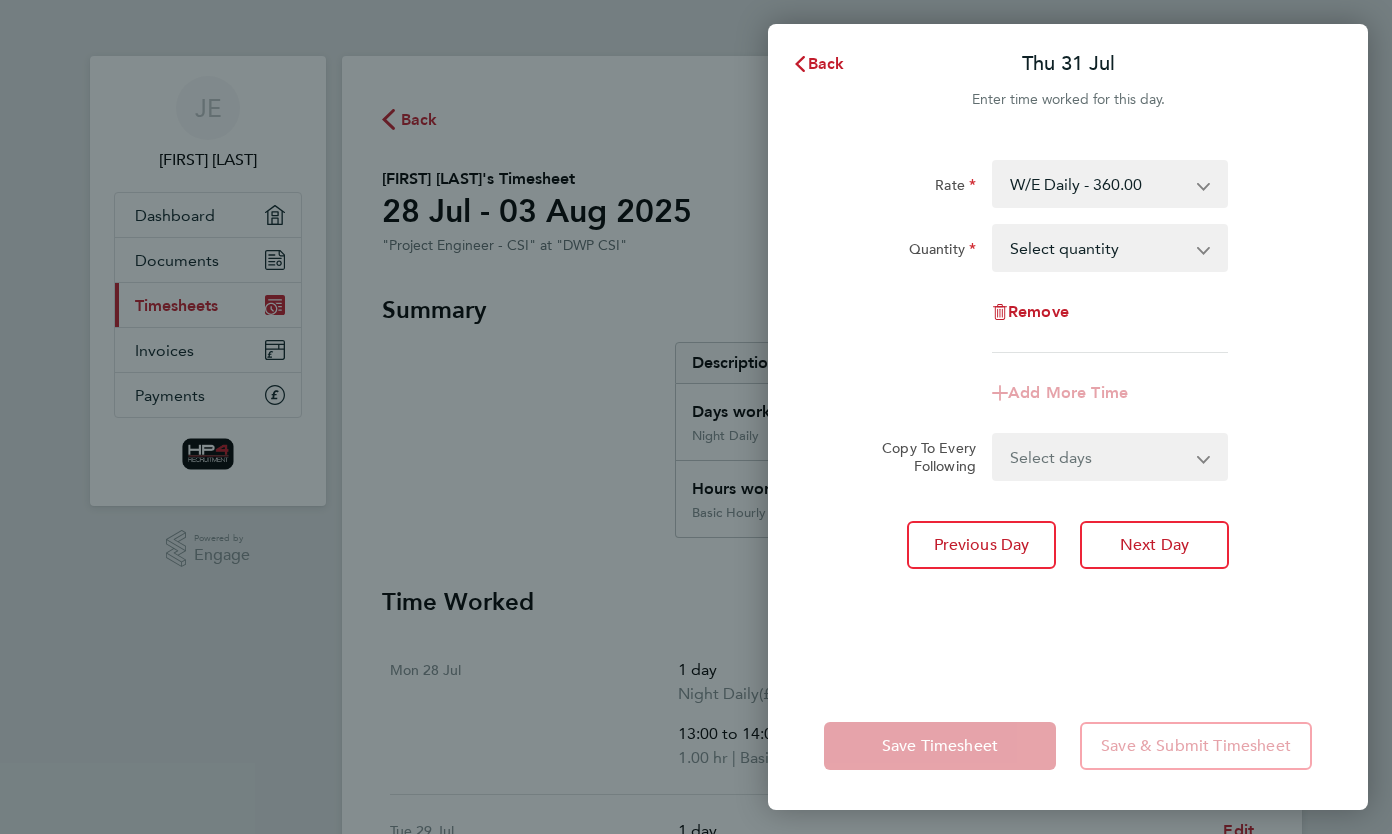 click on "W/E Daily - 360.00   Night Daily - 350.00   Basic Daily - 270.00   Weekend Hourly Rate - 45.00   Basic Hourly Rate - 33.75   Night Hourly Rate - 43.75" 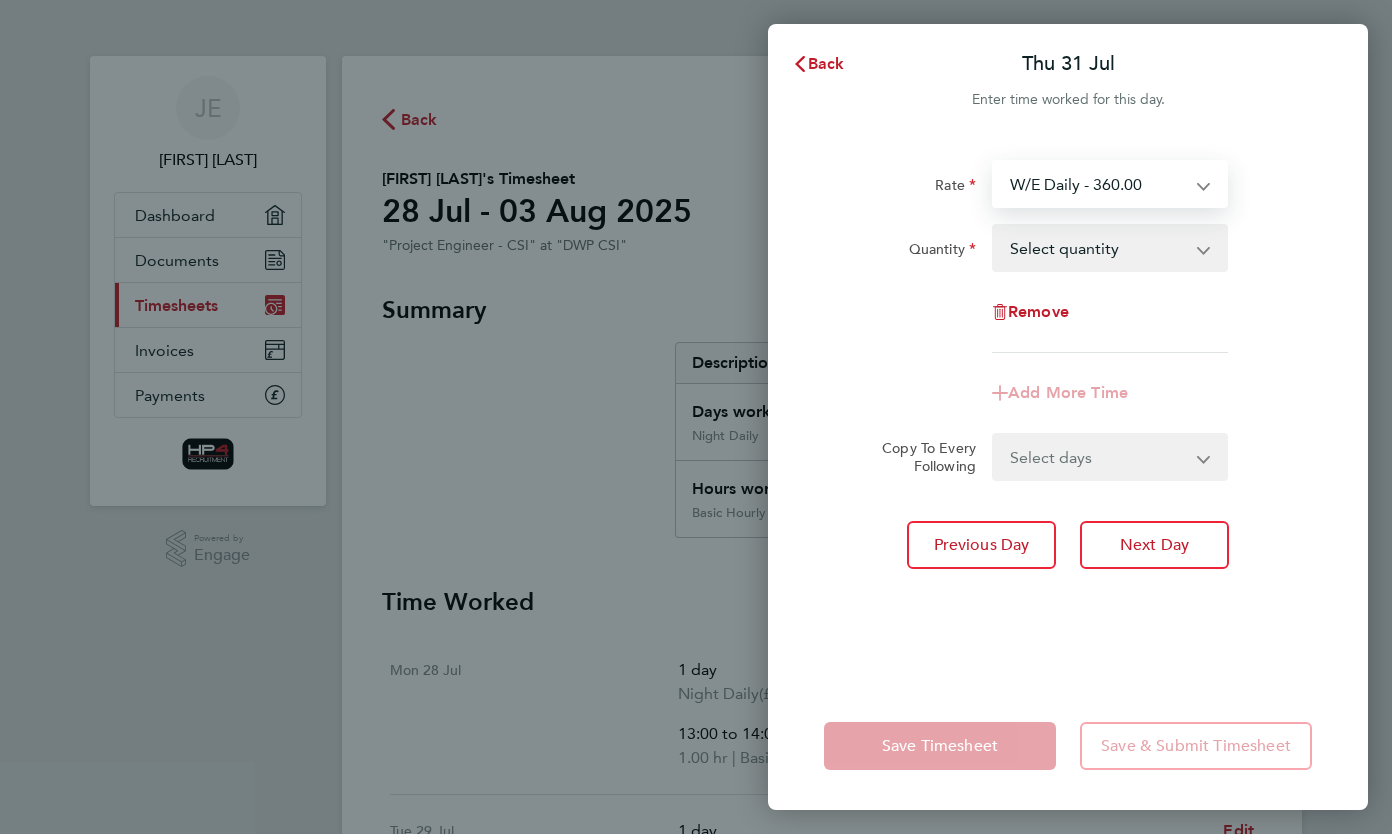 click on "W/E Daily - 360.00   Night Daily - 350.00   Basic Daily - 270.00   Weekend Hourly Rate - 45.00   Basic Hourly Rate - 33.75   Night Hourly Rate - 43.75" at bounding box center (1098, 184) 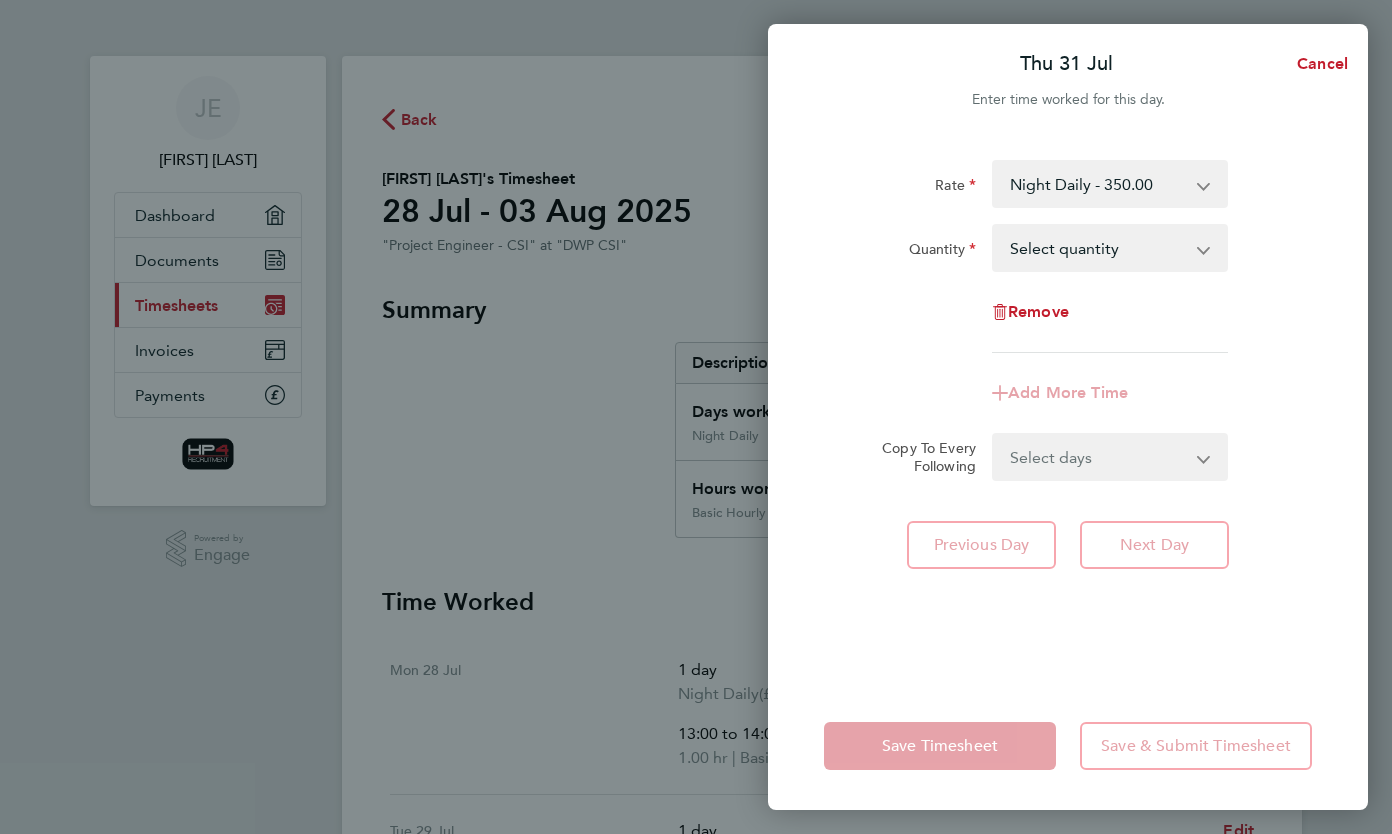 drag, startPoint x: 1148, startPoint y: 207, endPoint x: 1117, endPoint y: 262, distance: 63.134777 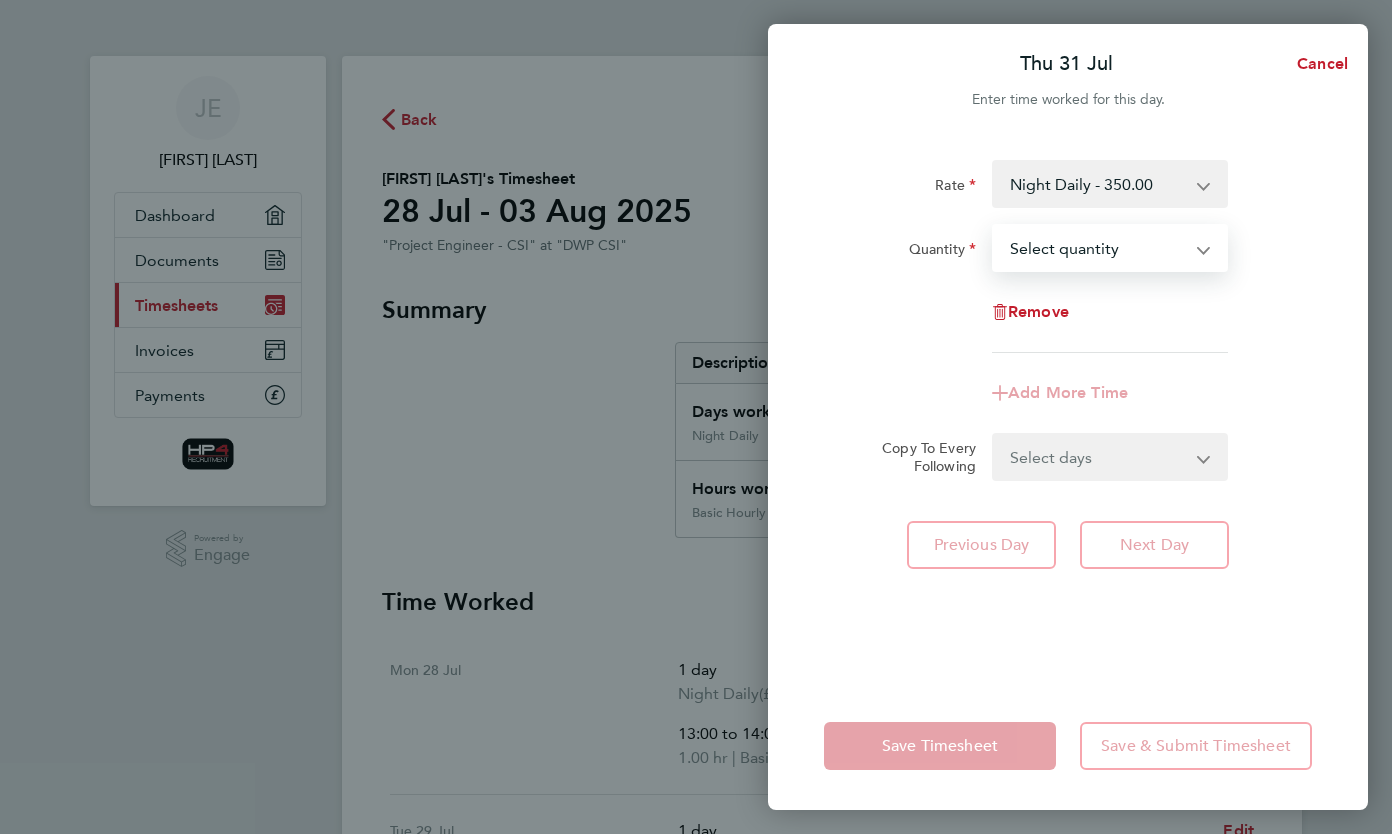 select on "1" 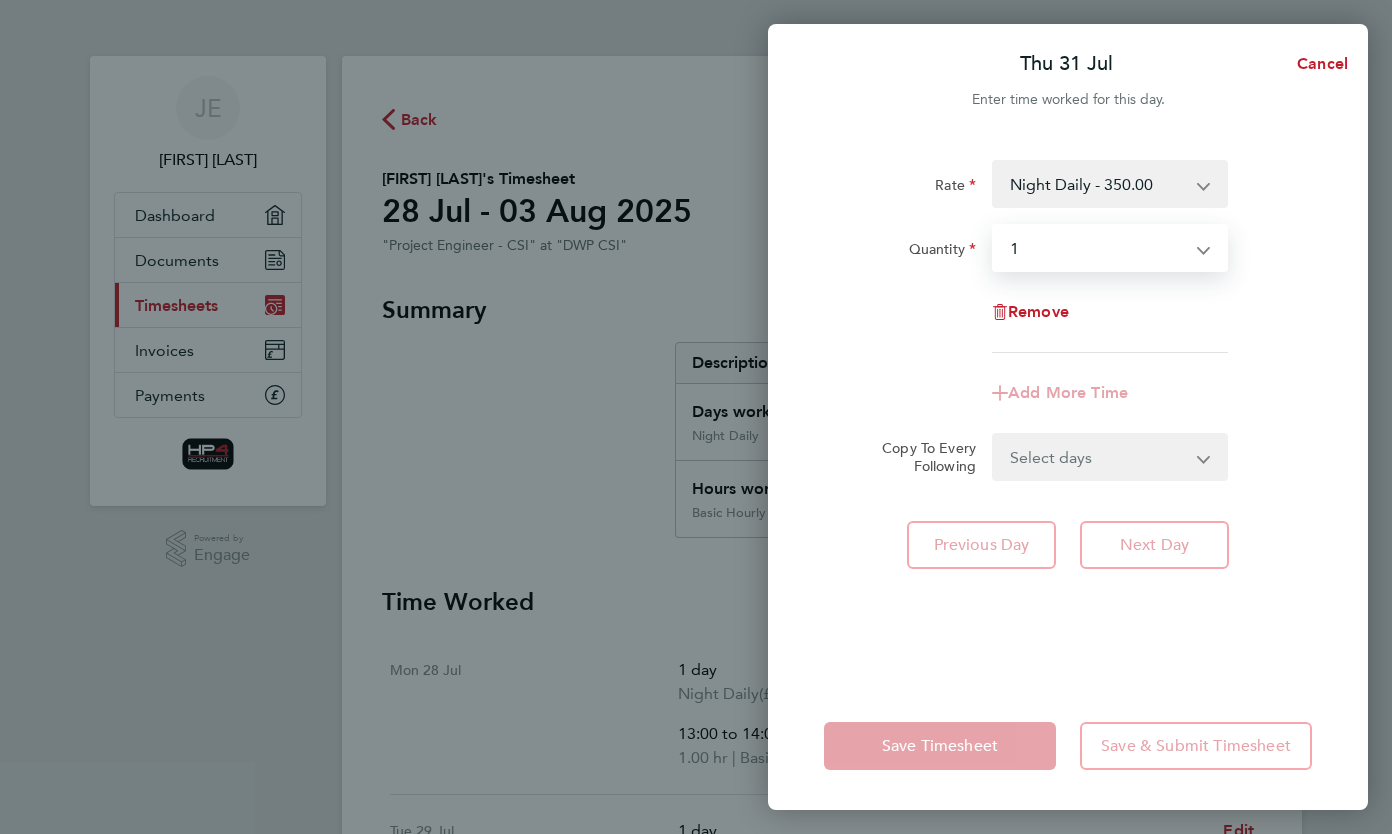 click on "Select quantity   0.5   1" at bounding box center (1098, 248) 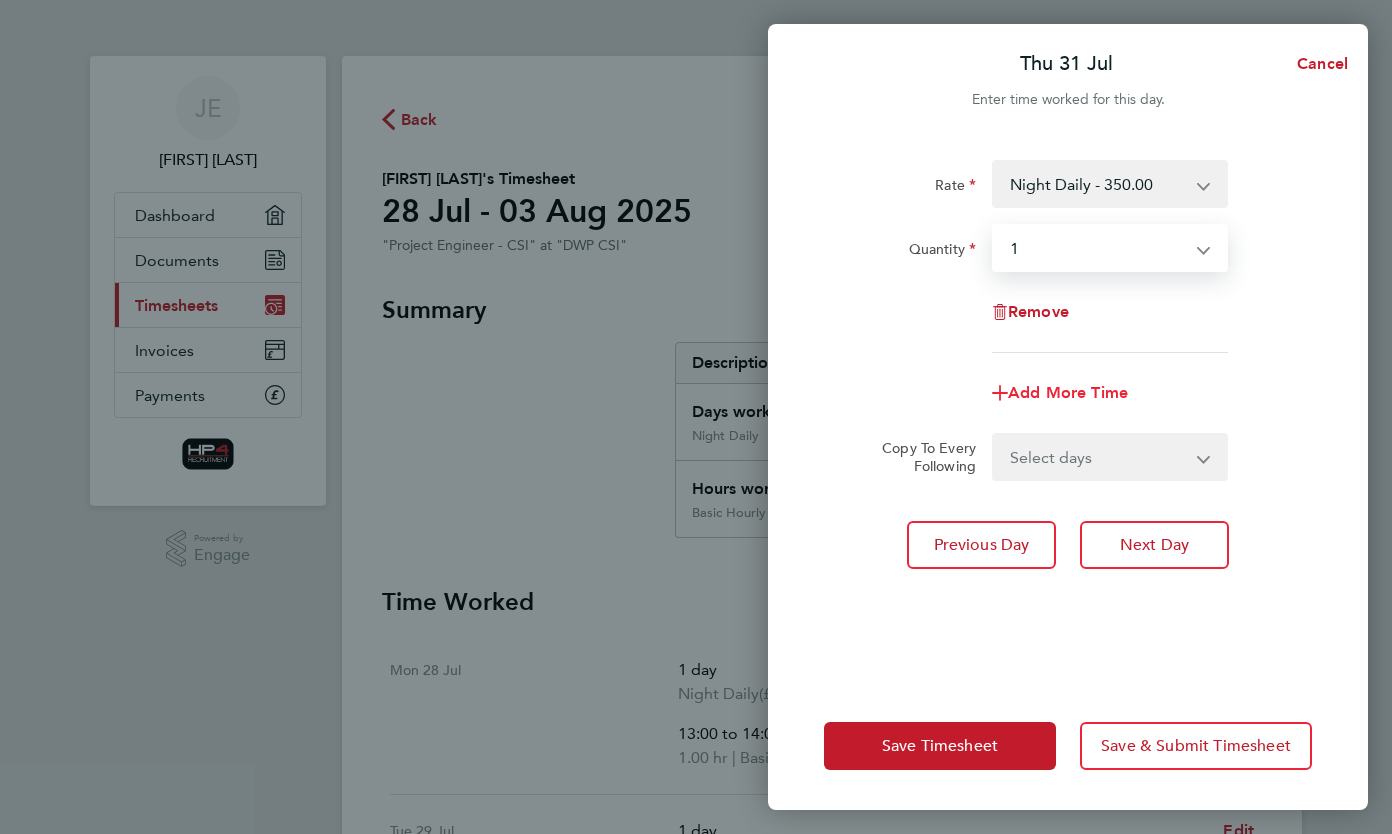 click on "Add More Time" 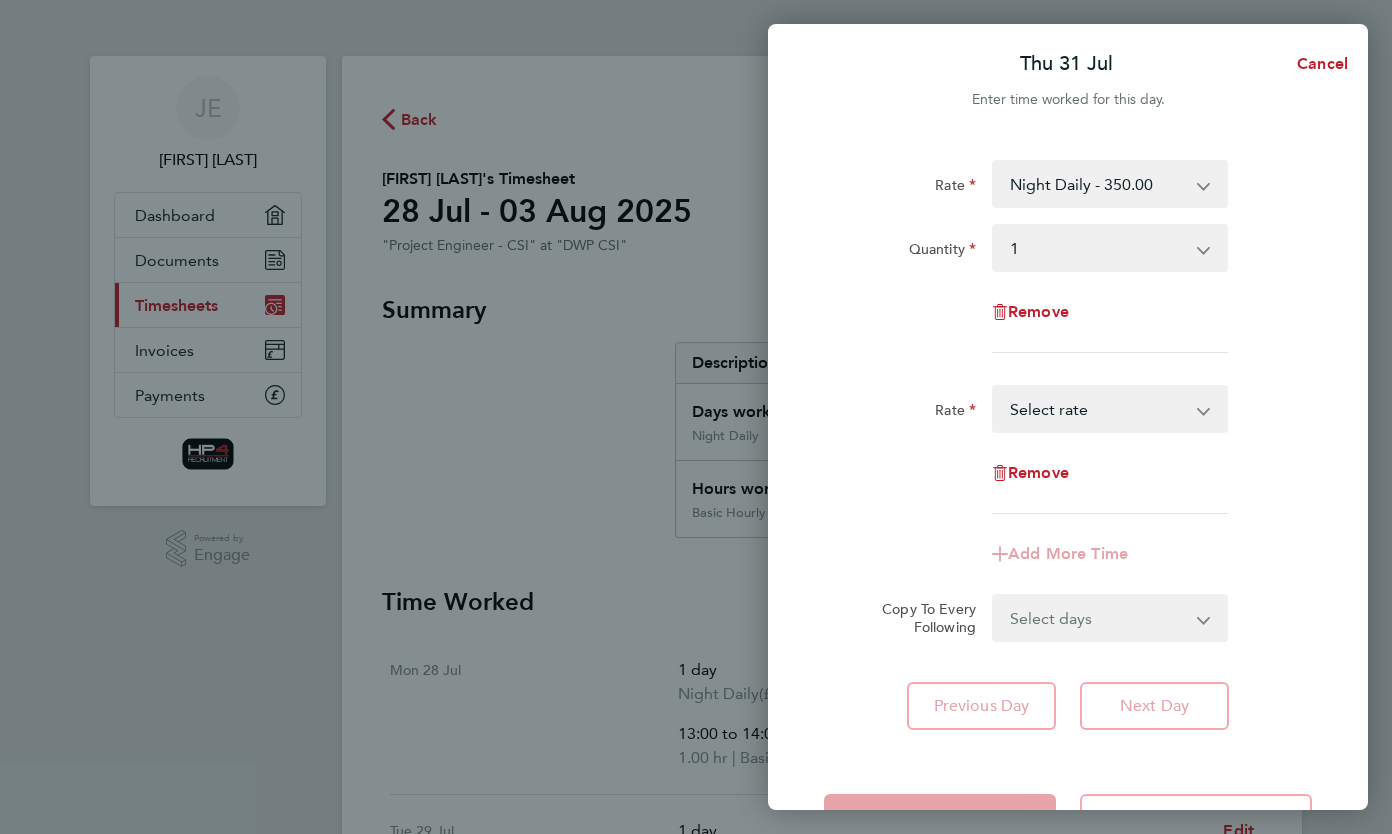 click on "Weekend Hourly Rate - 45.00   Basic Hourly Rate - 33.75   Night Hourly Rate - 43.75   Select rate" at bounding box center (1098, 409) 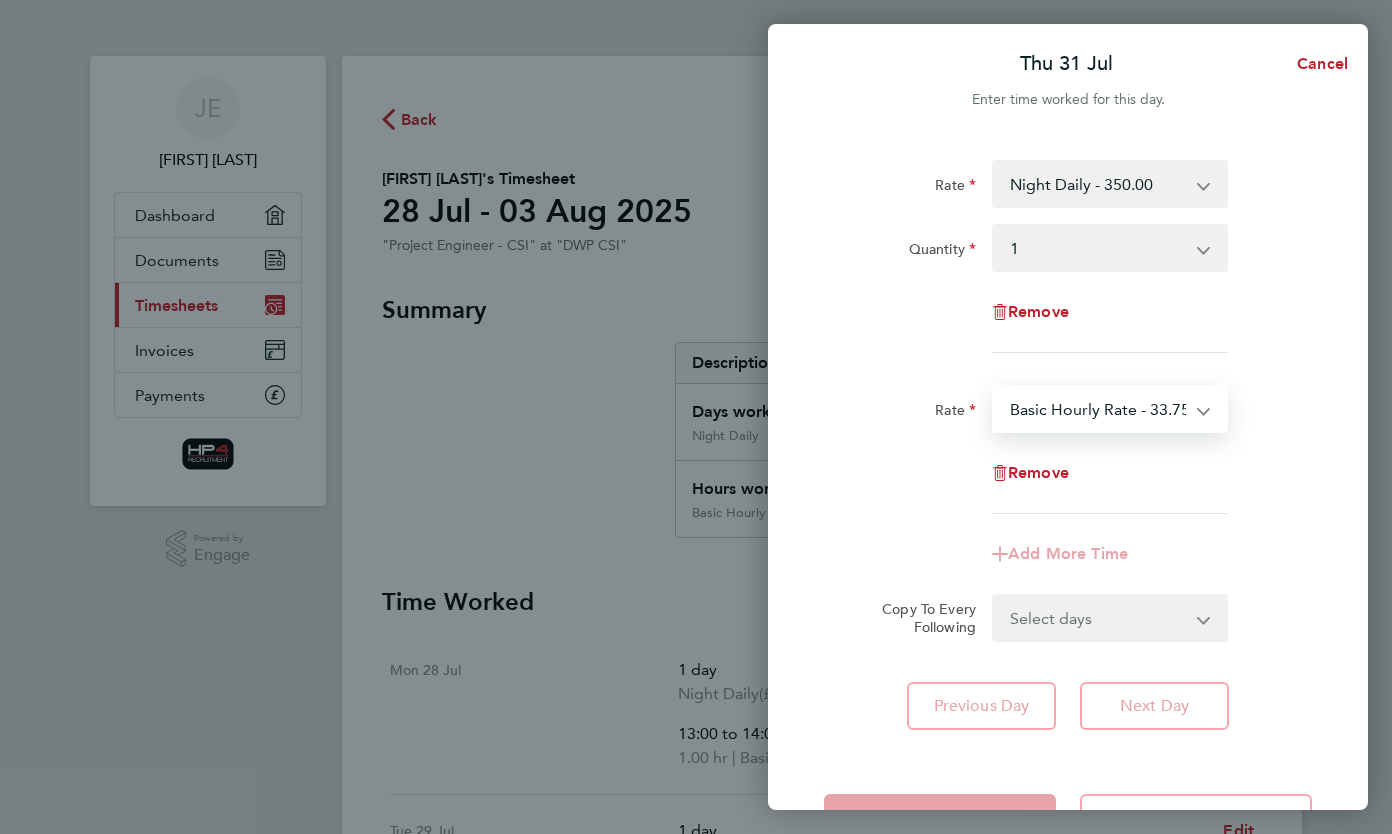 select on "30" 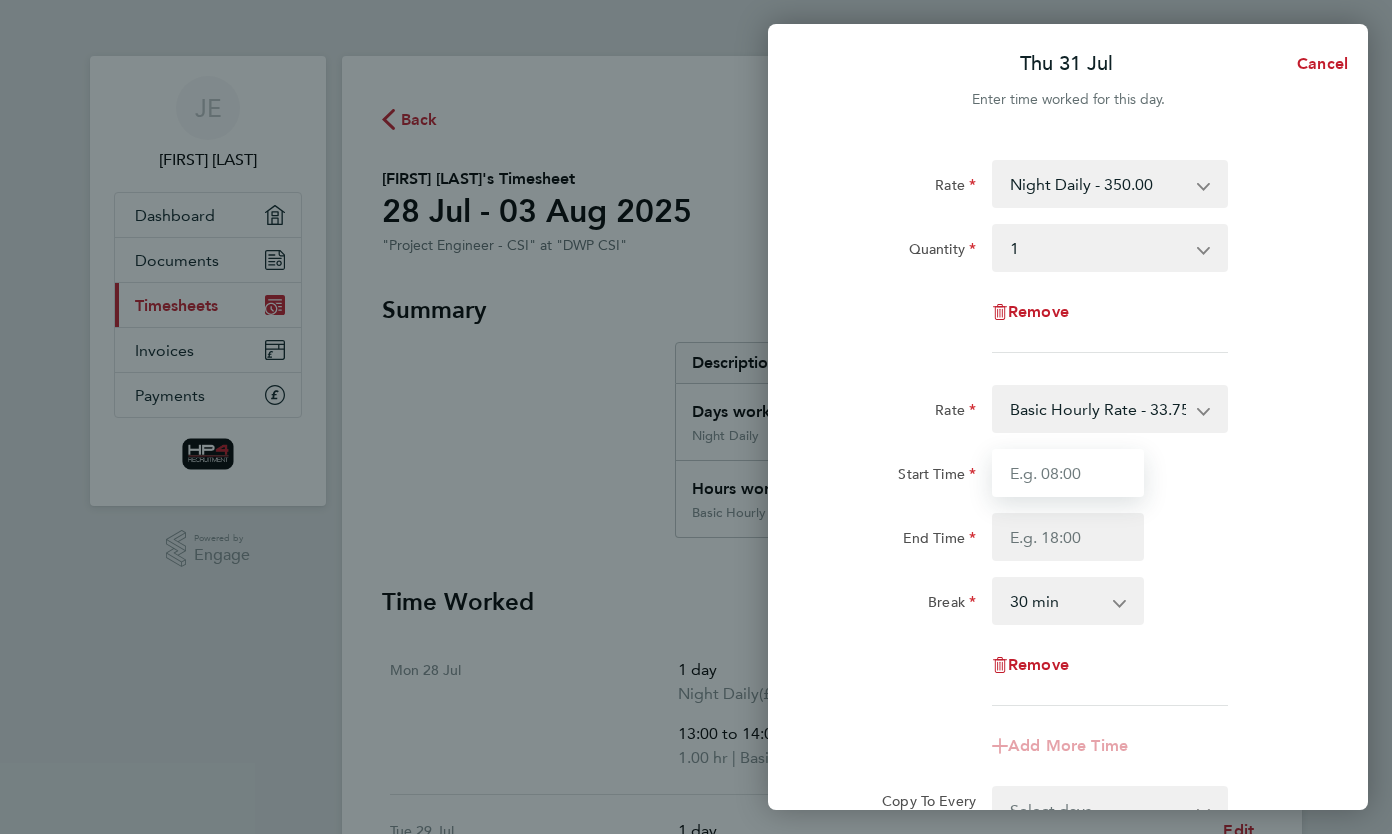 click on "Start Time" at bounding box center (1068, 473) 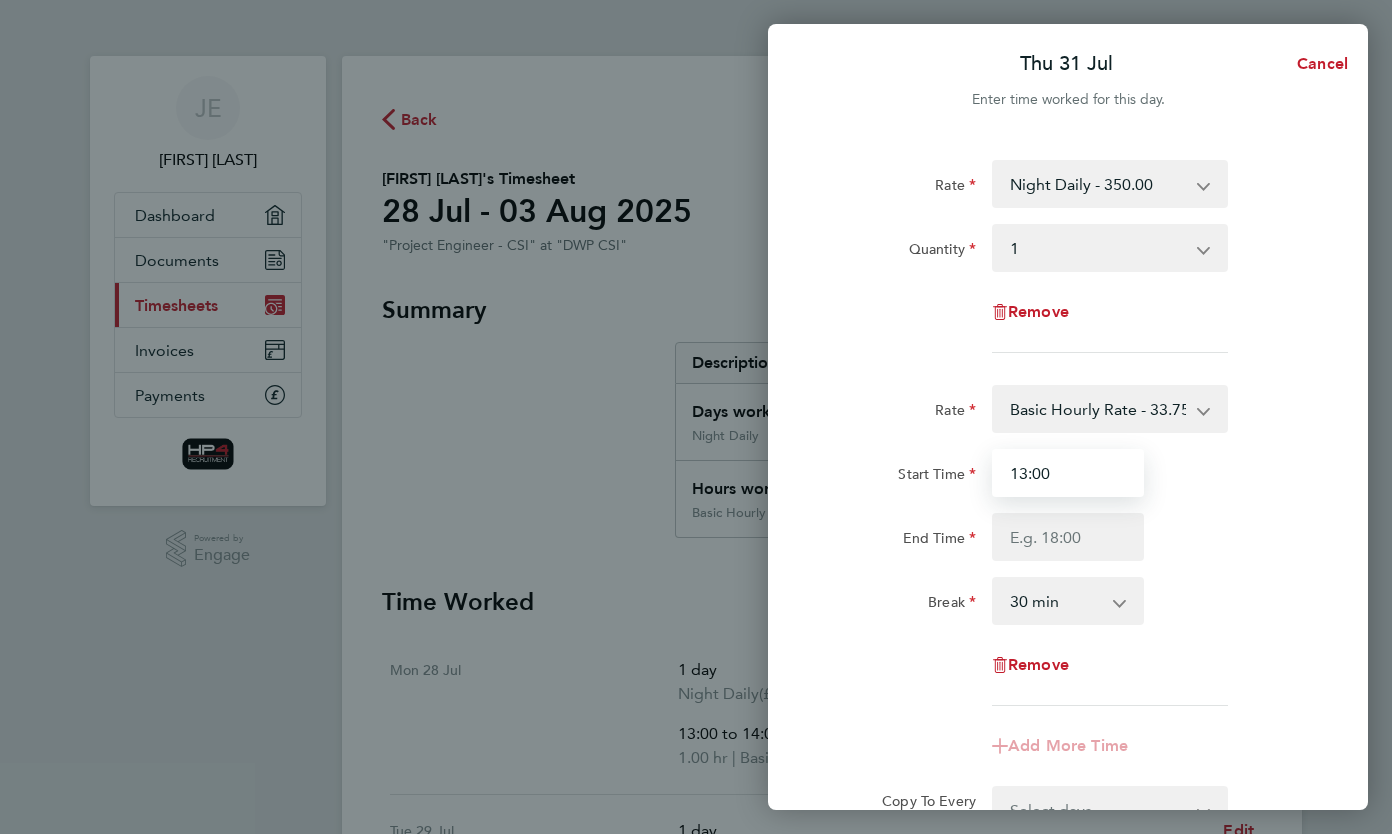 type on "13:00" 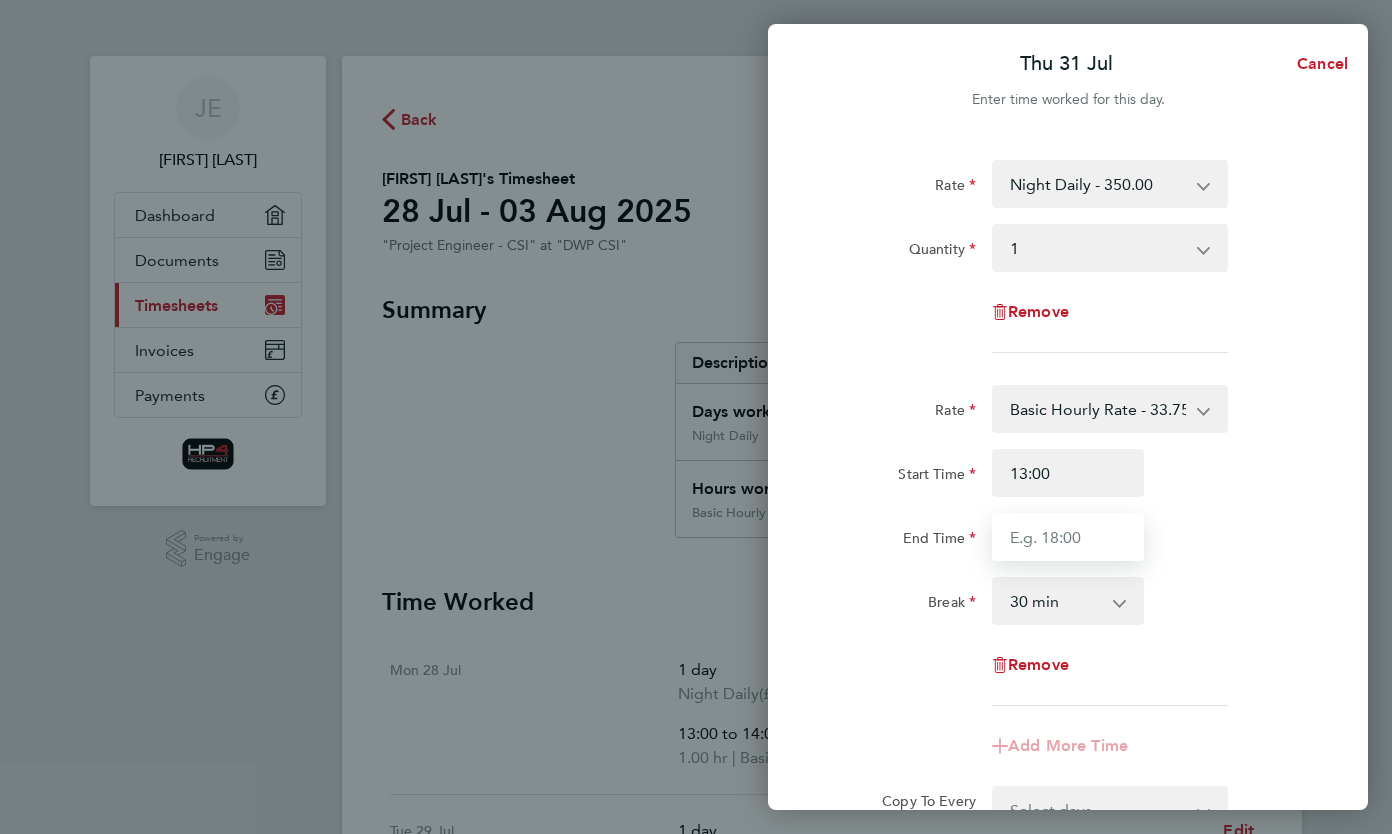 click on "End Time" at bounding box center (1068, 537) 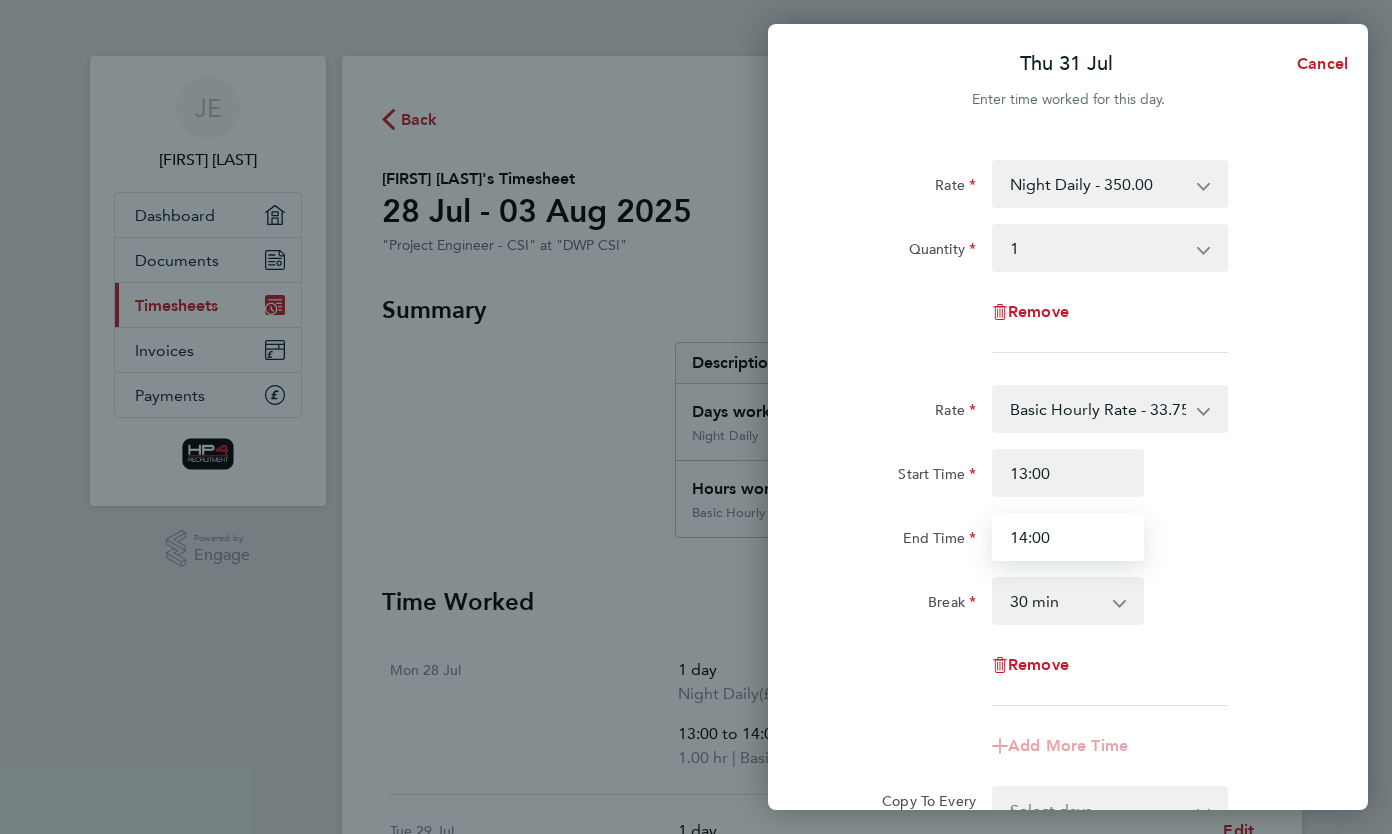 type on "14:00" 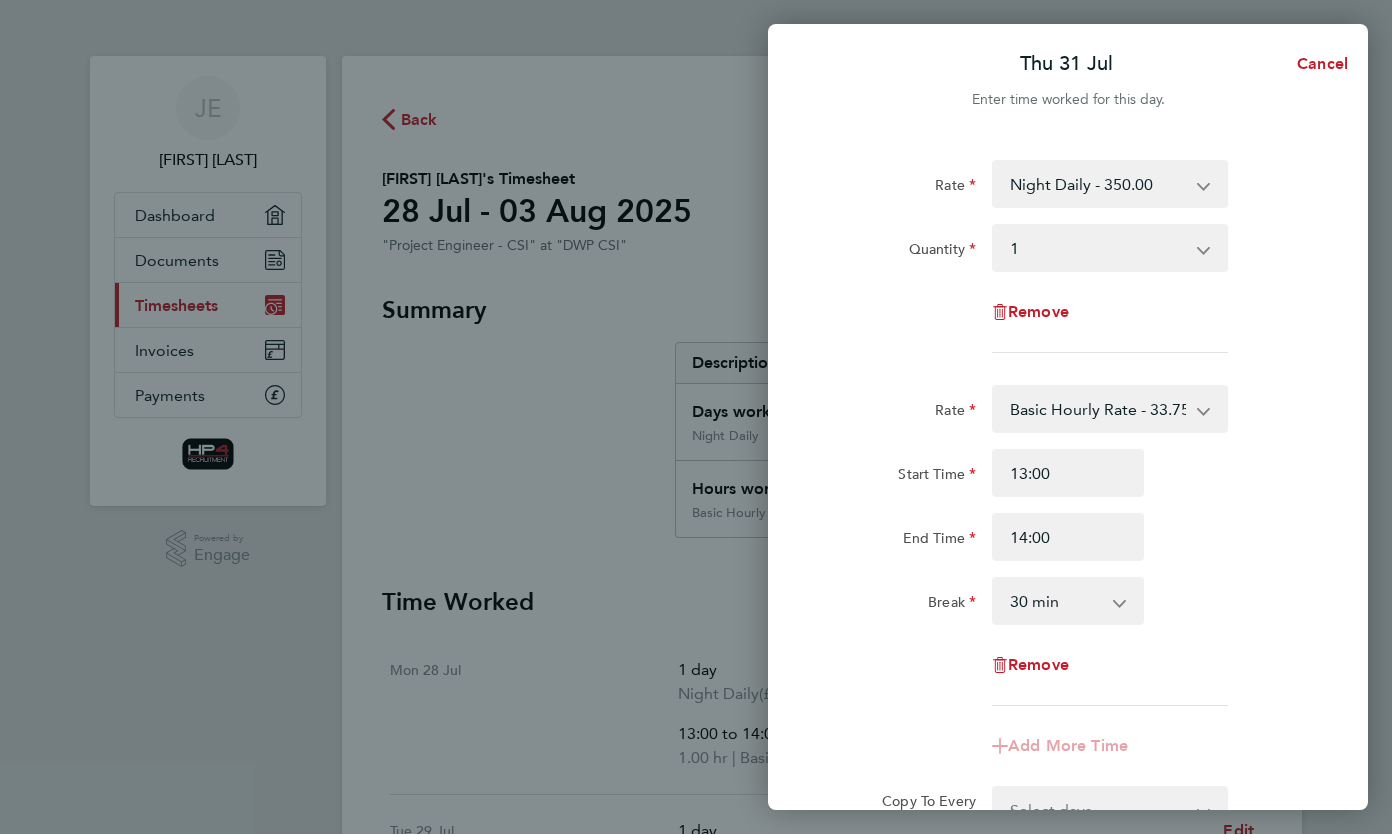 click on "0 min   15 min   30 min   45 min   60 min   75 min   90 min" at bounding box center (1056, 601) 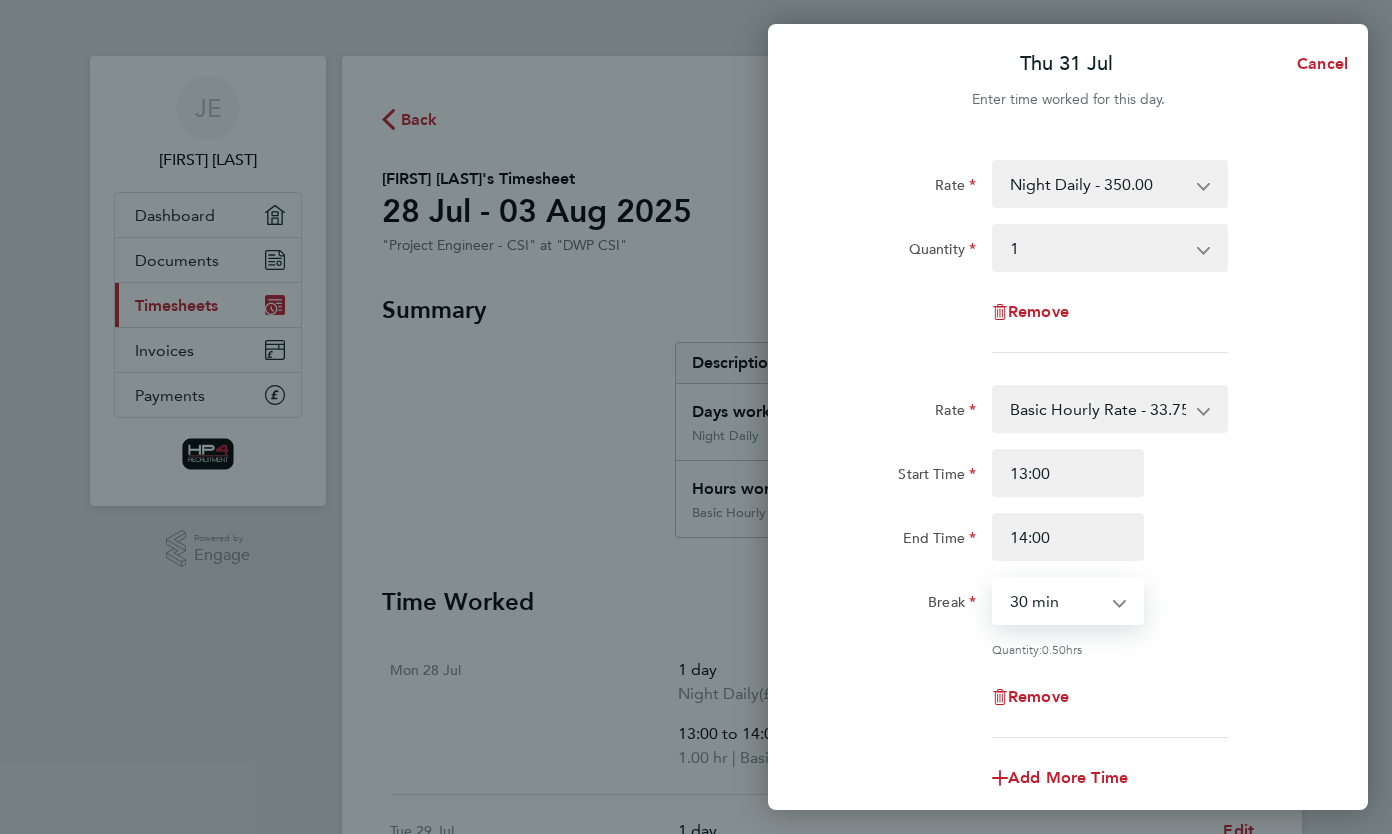 select on "0" 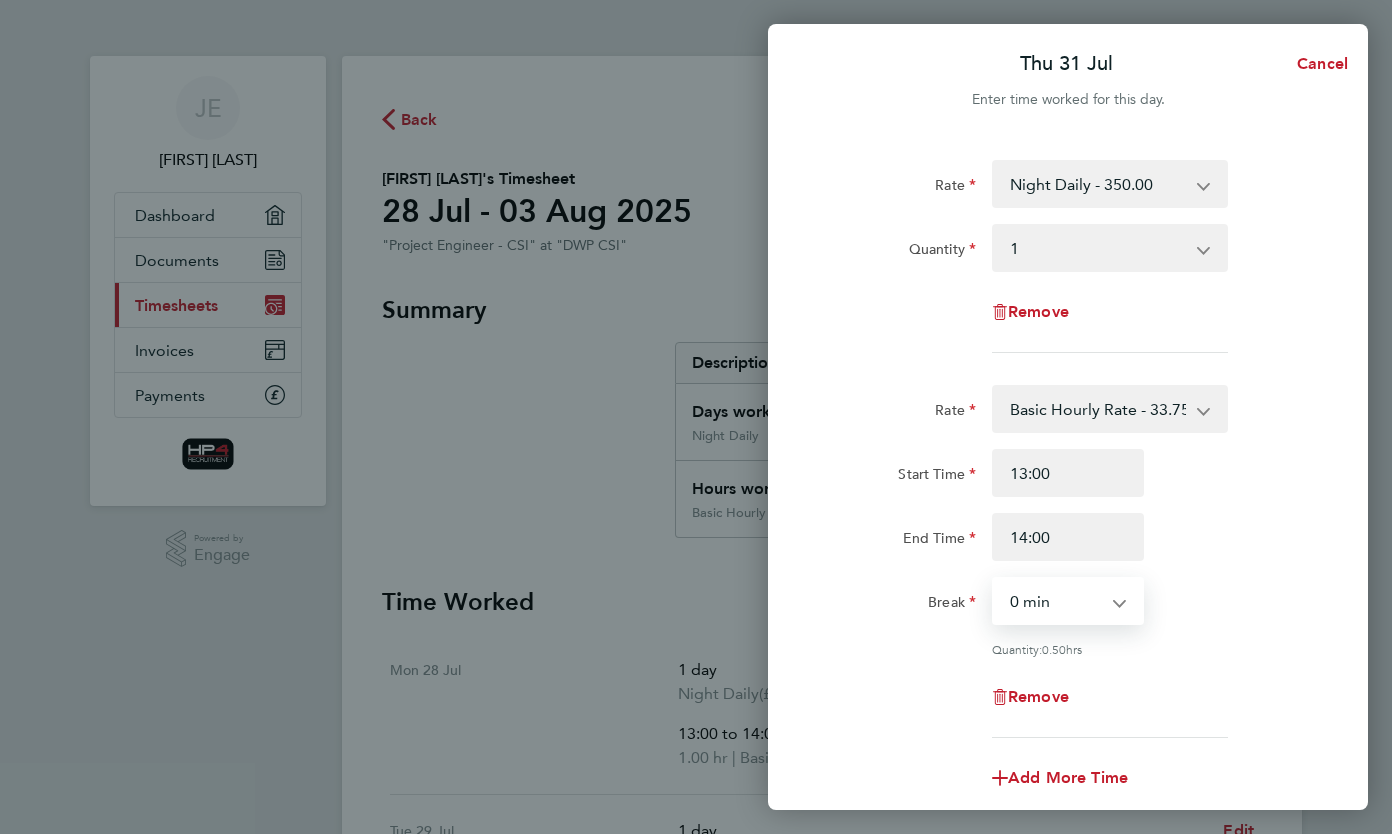 click on "0 min   15 min   30 min   45 min" at bounding box center [1056, 601] 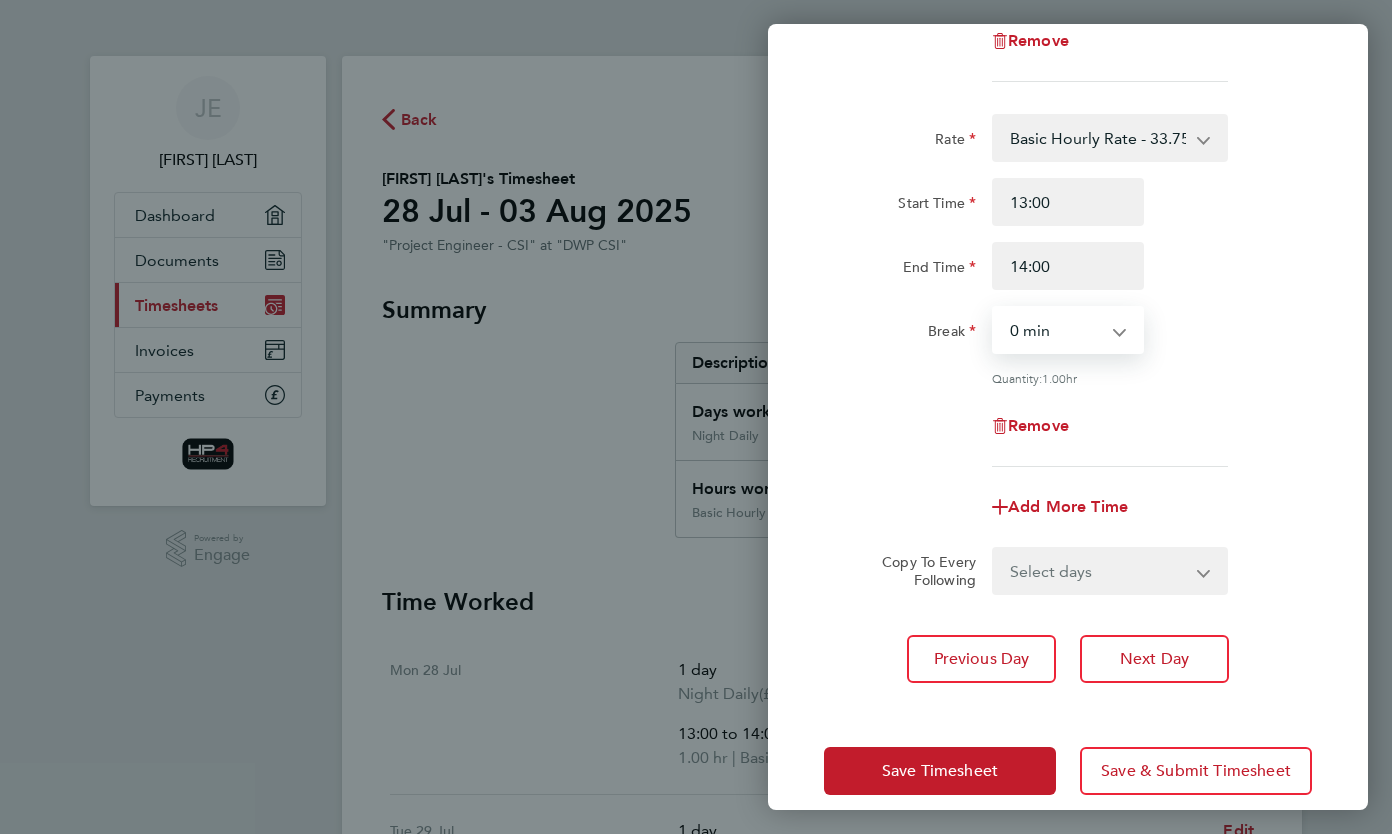 scroll, scrollTop: 272, scrollLeft: 0, axis: vertical 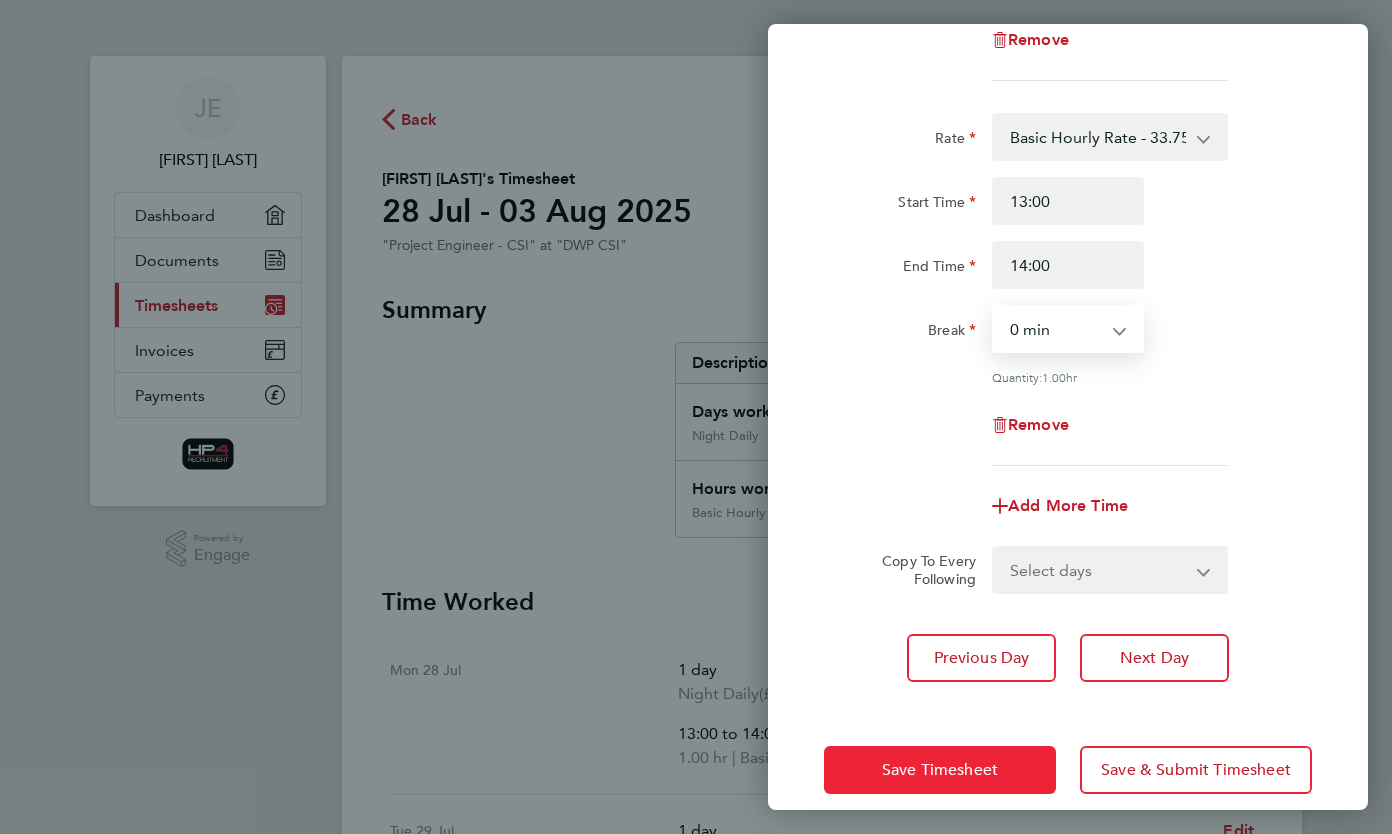 click on "Save Timesheet" 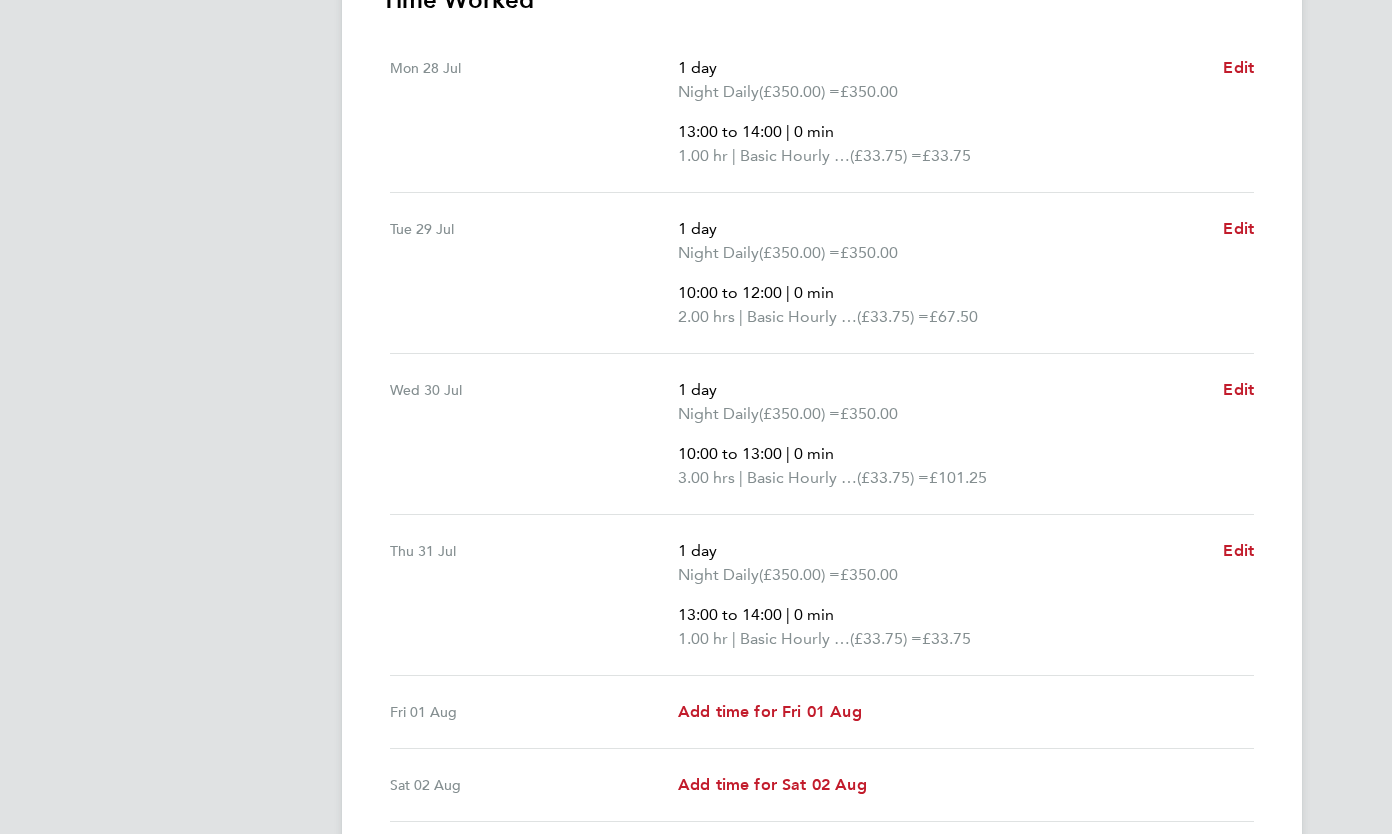 scroll, scrollTop: 840, scrollLeft: 0, axis: vertical 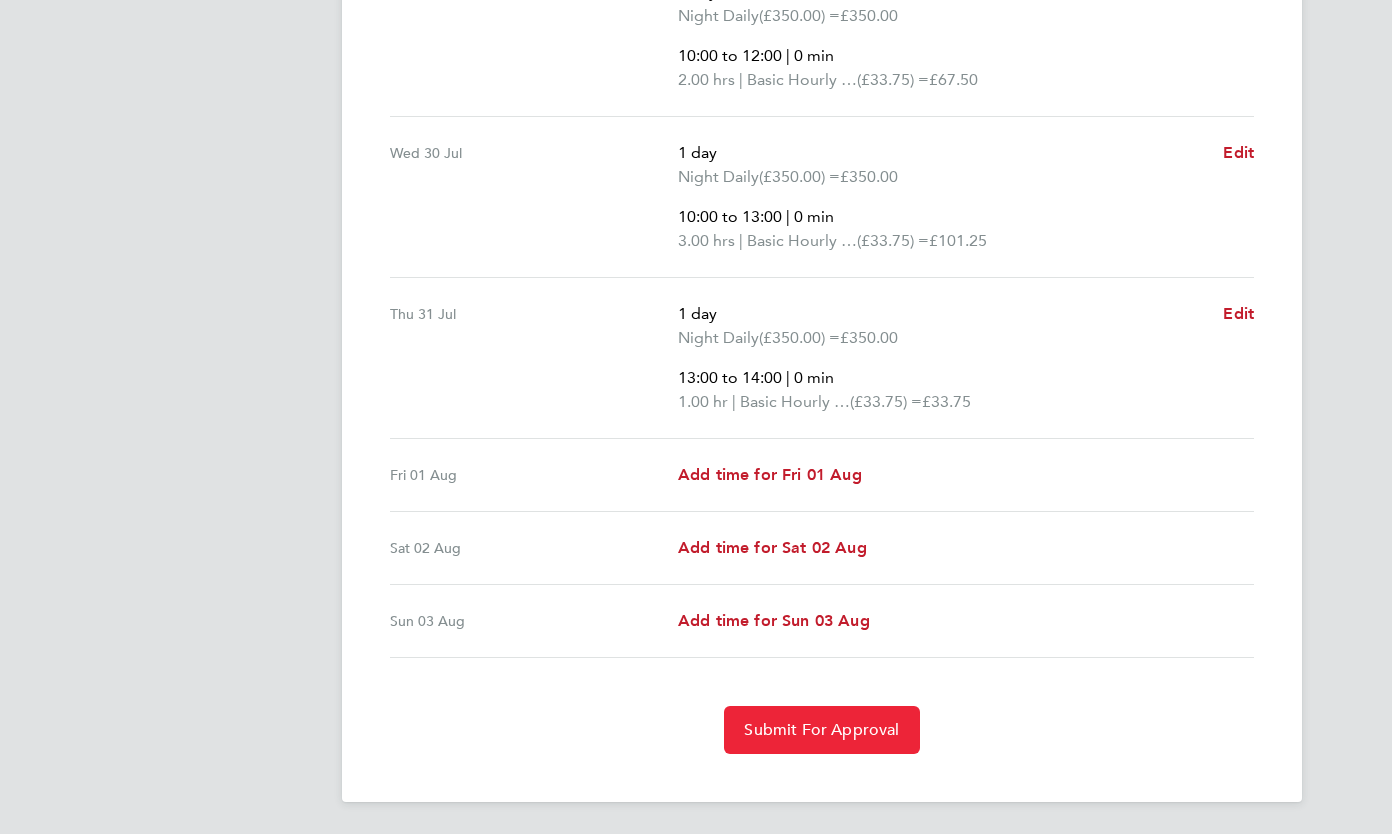 click on "Submit For Approval" 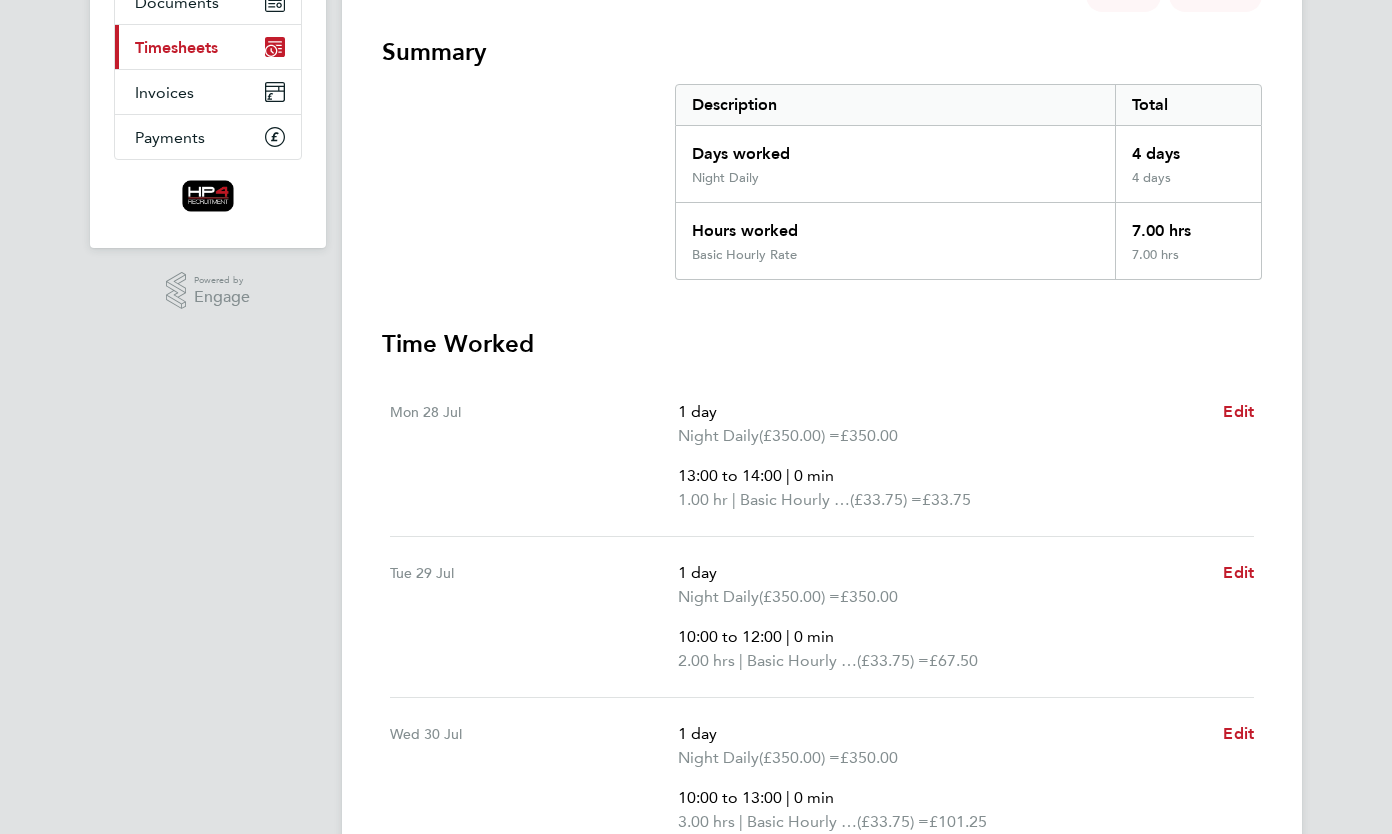 scroll, scrollTop: 0, scrollLeft: 0, axis: both 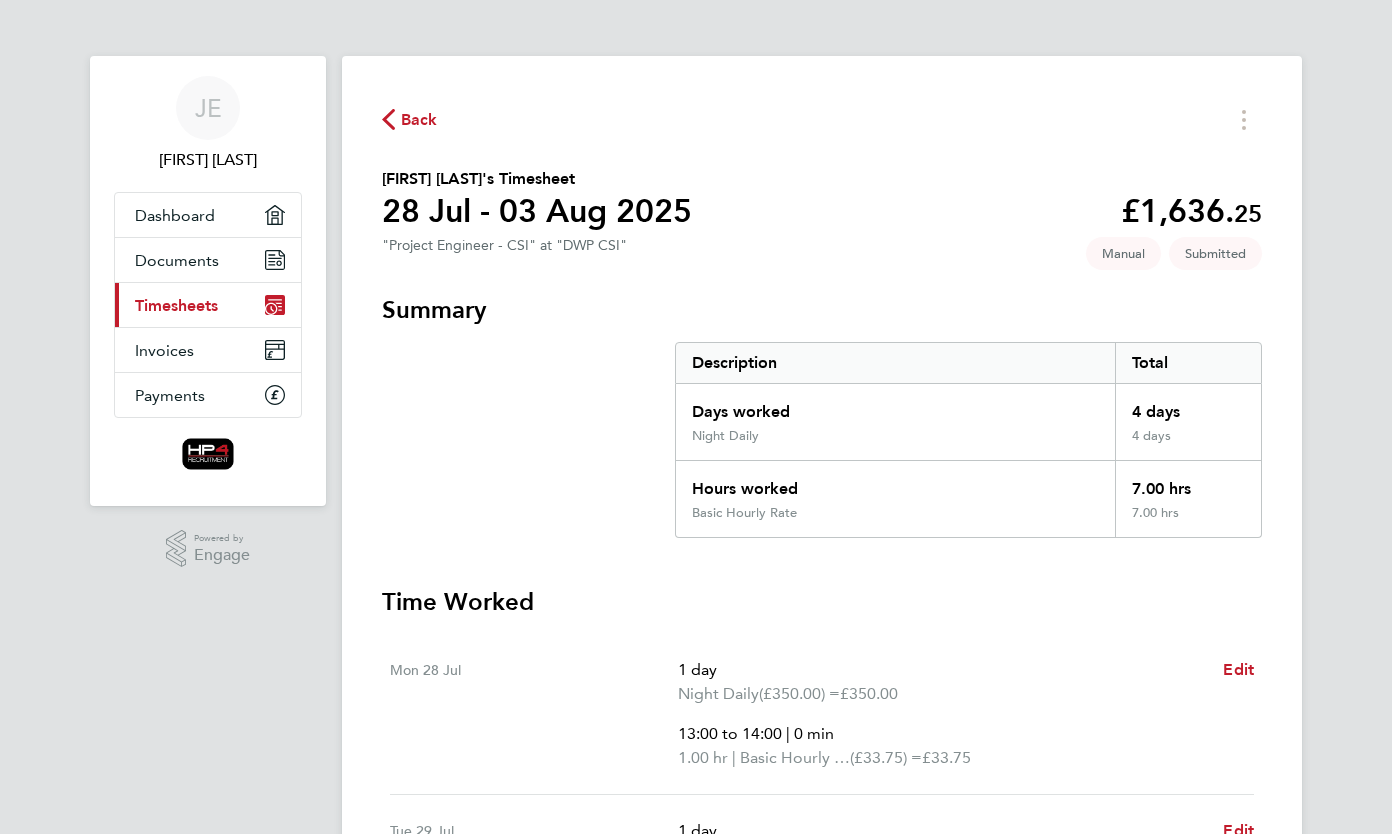 click on "Back" 